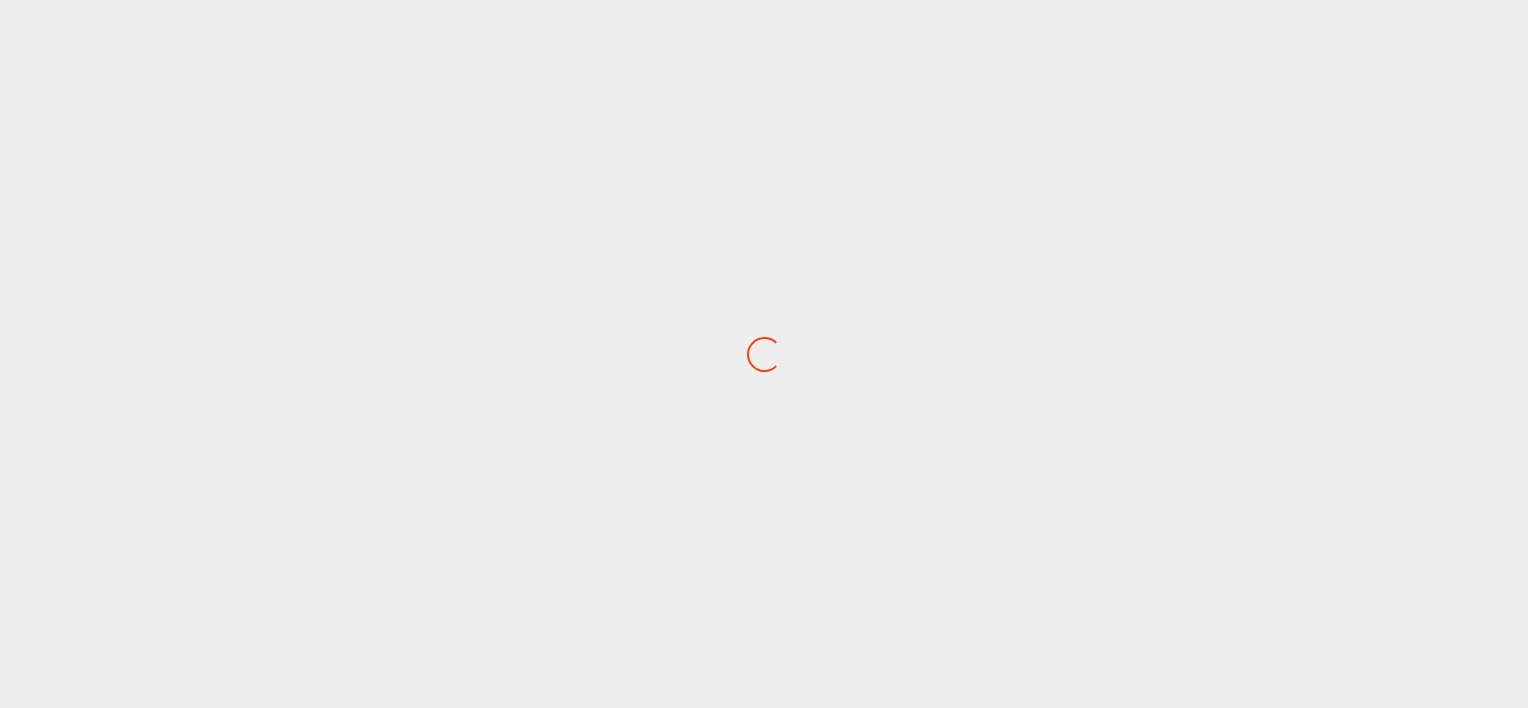 scroll, scrollTop: 0, scrollLeft: 0, axis: both 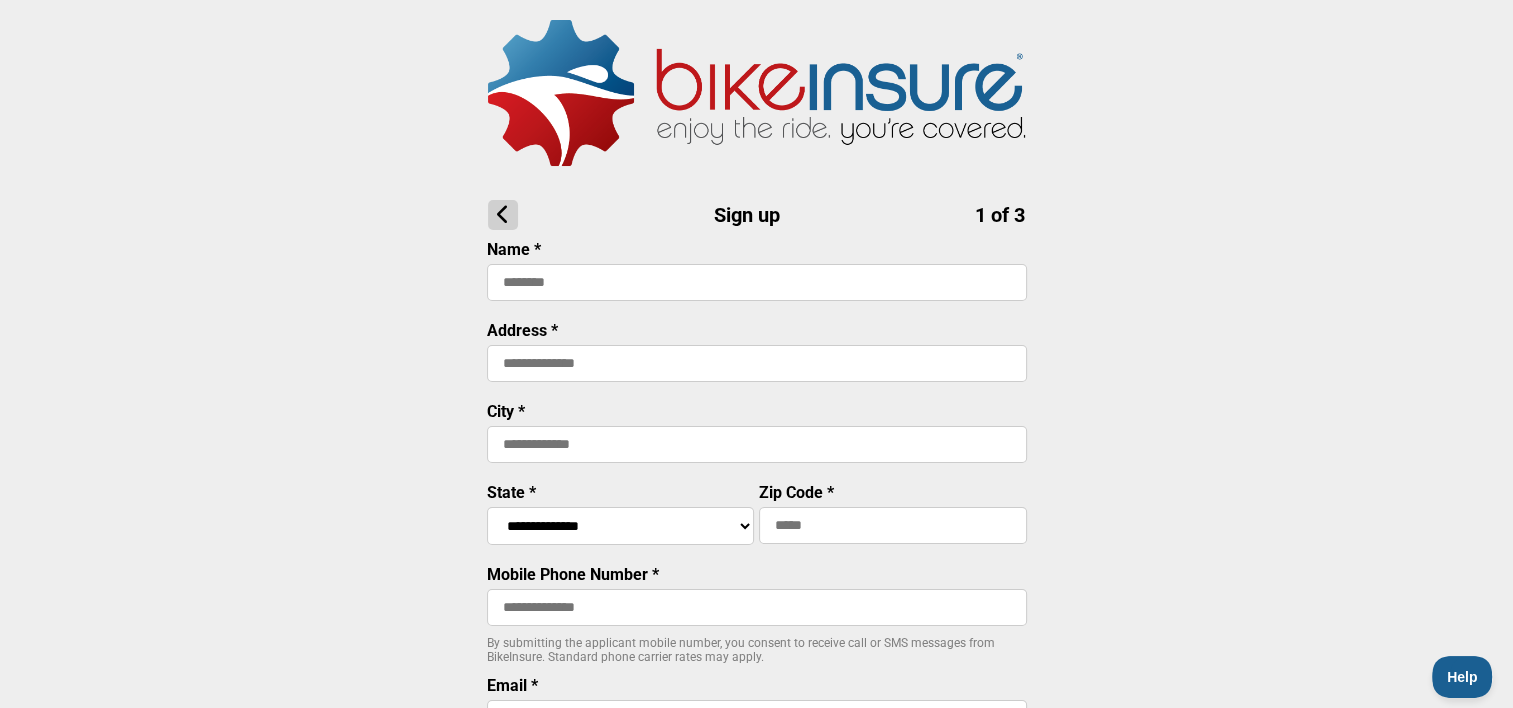 click at bounding box center (757, 282) 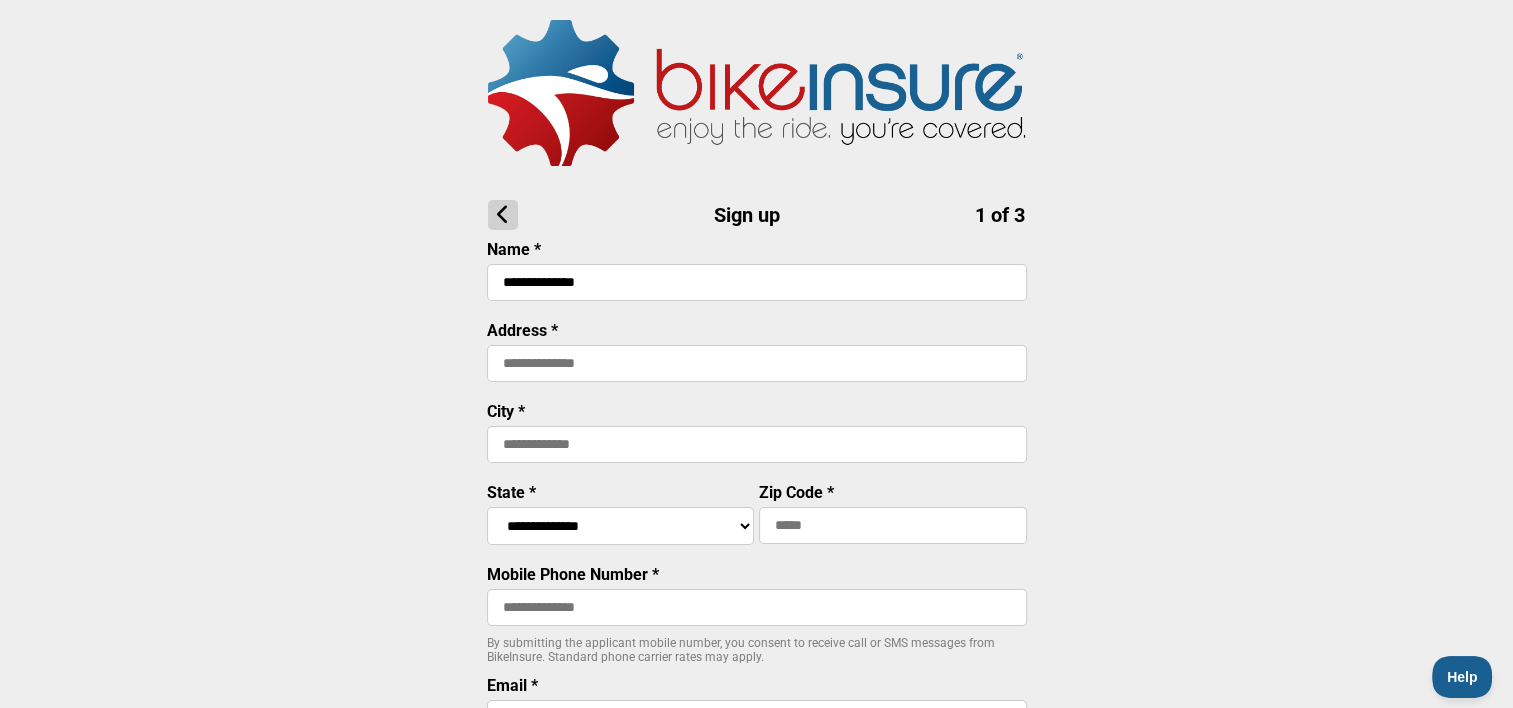 type on "**********" 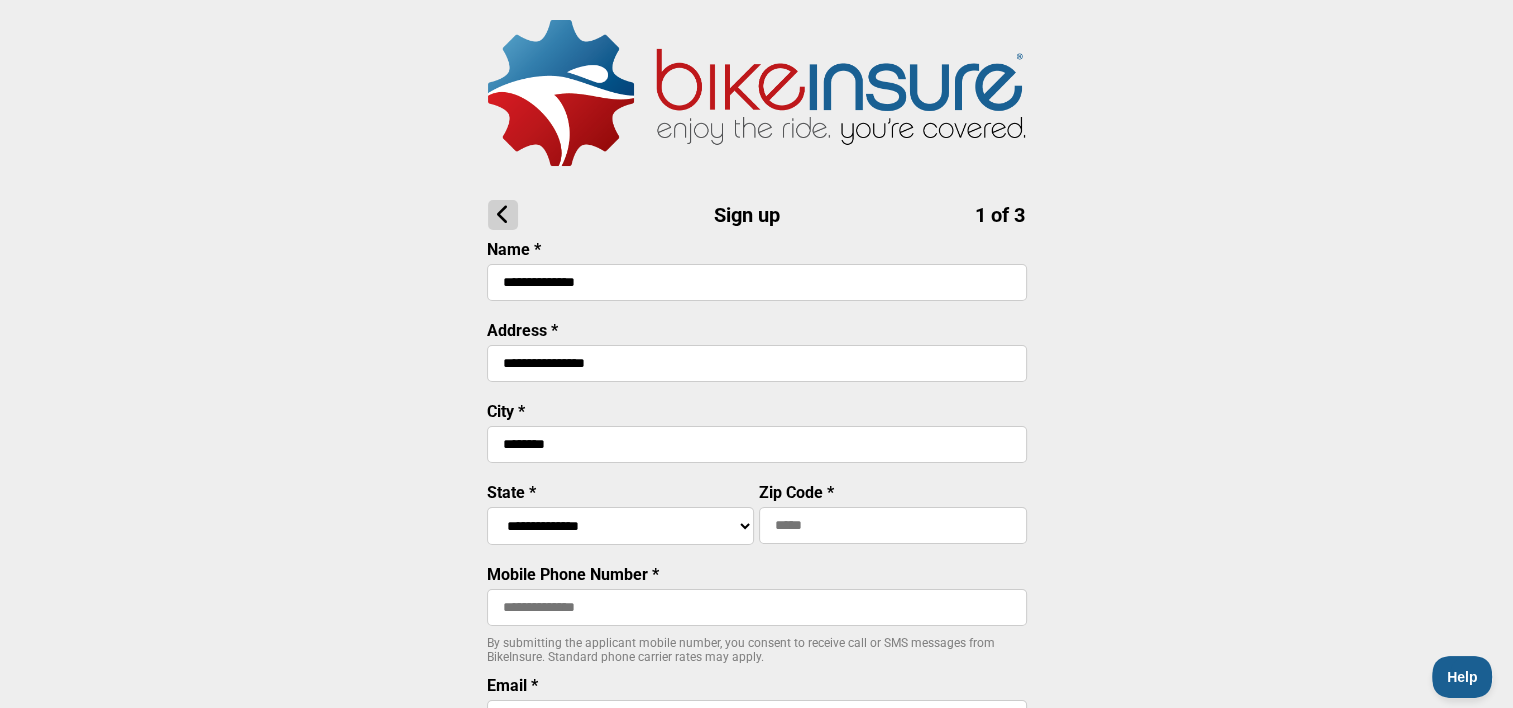 select on "****" 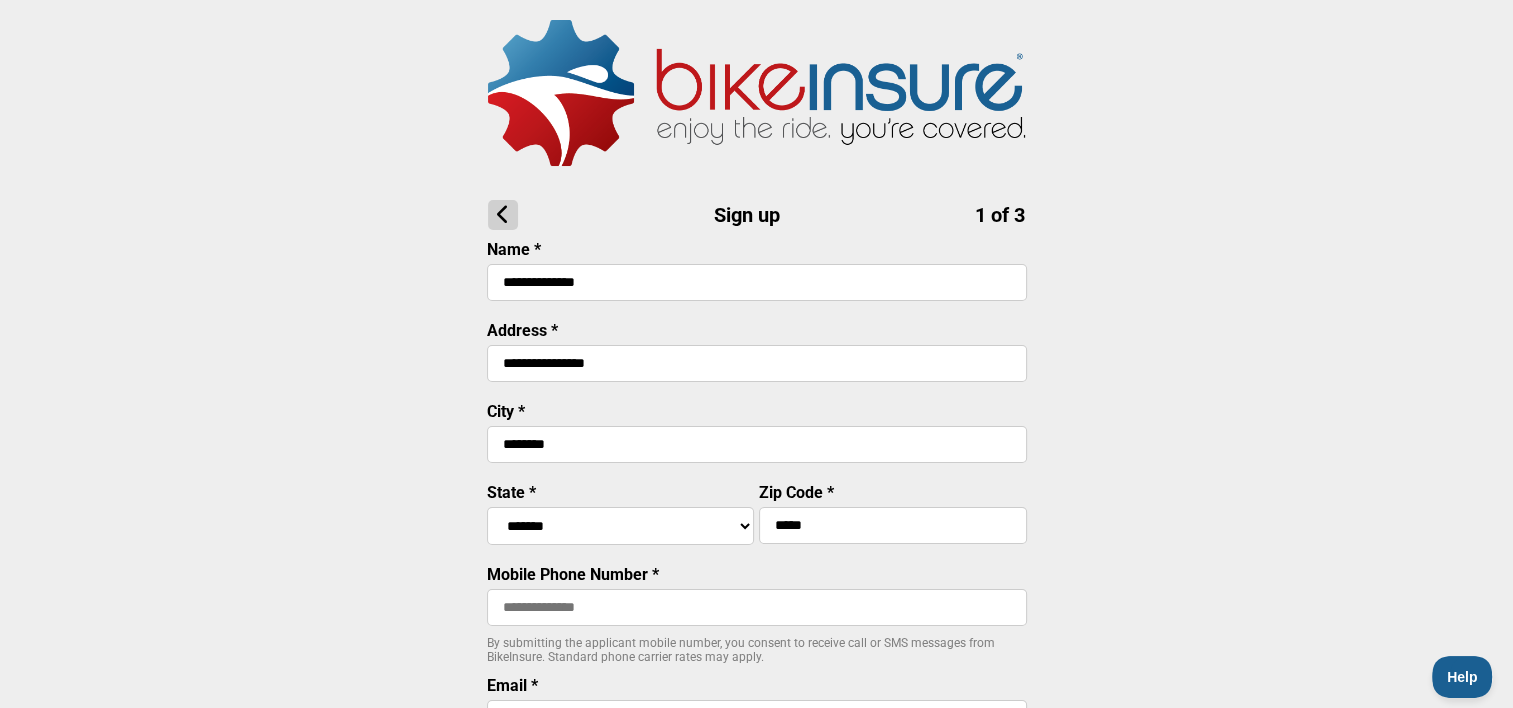 type on "**********" 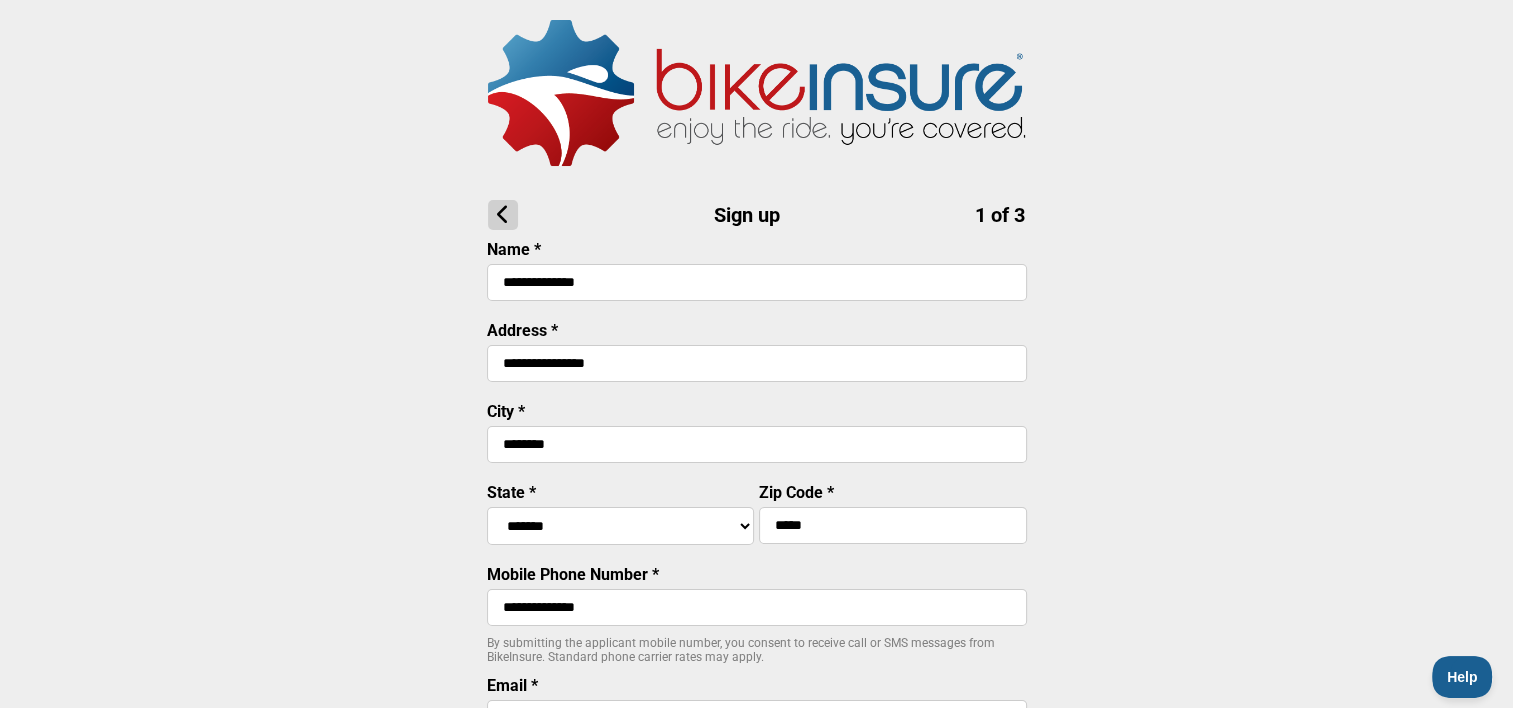 type on "**********" 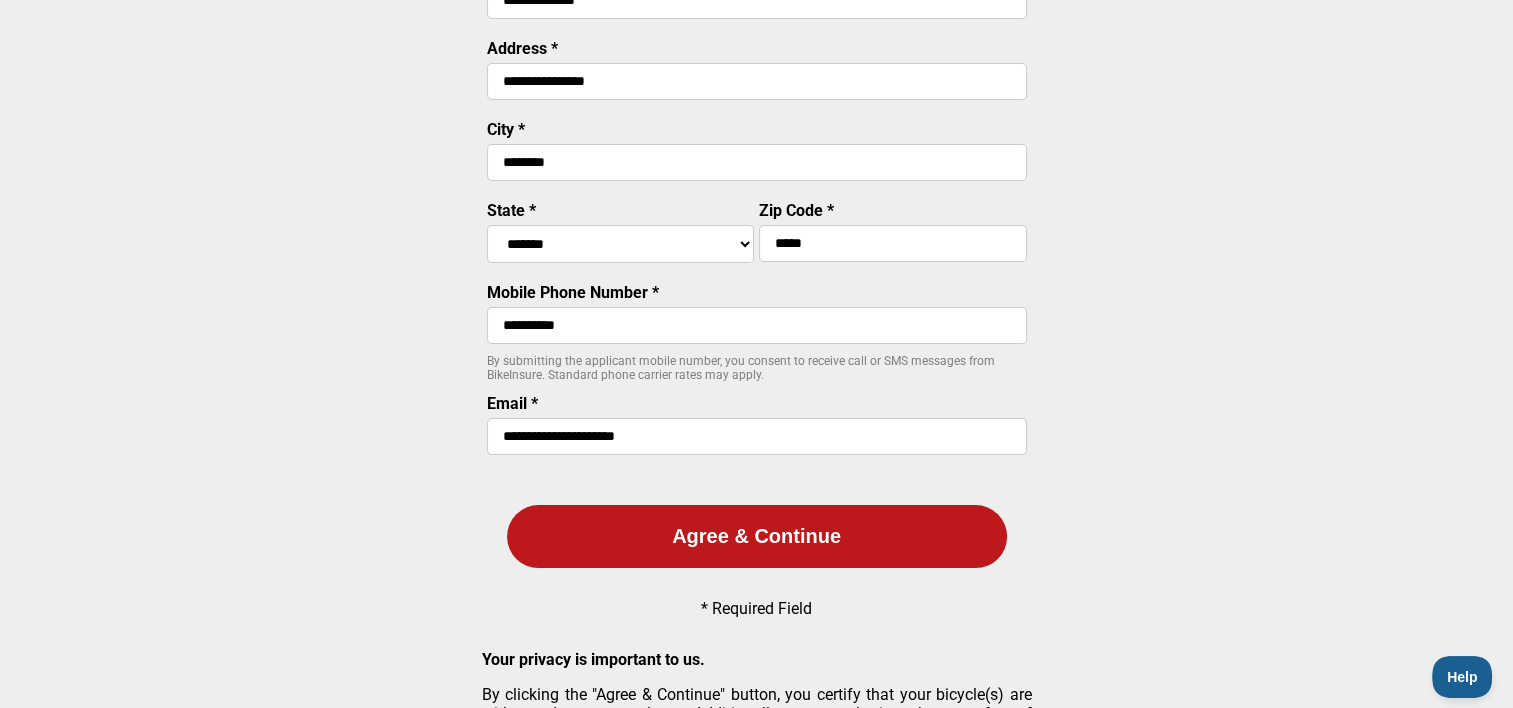 scroll, scrollTop: 401, scrollLeft: 0, axis: vertical 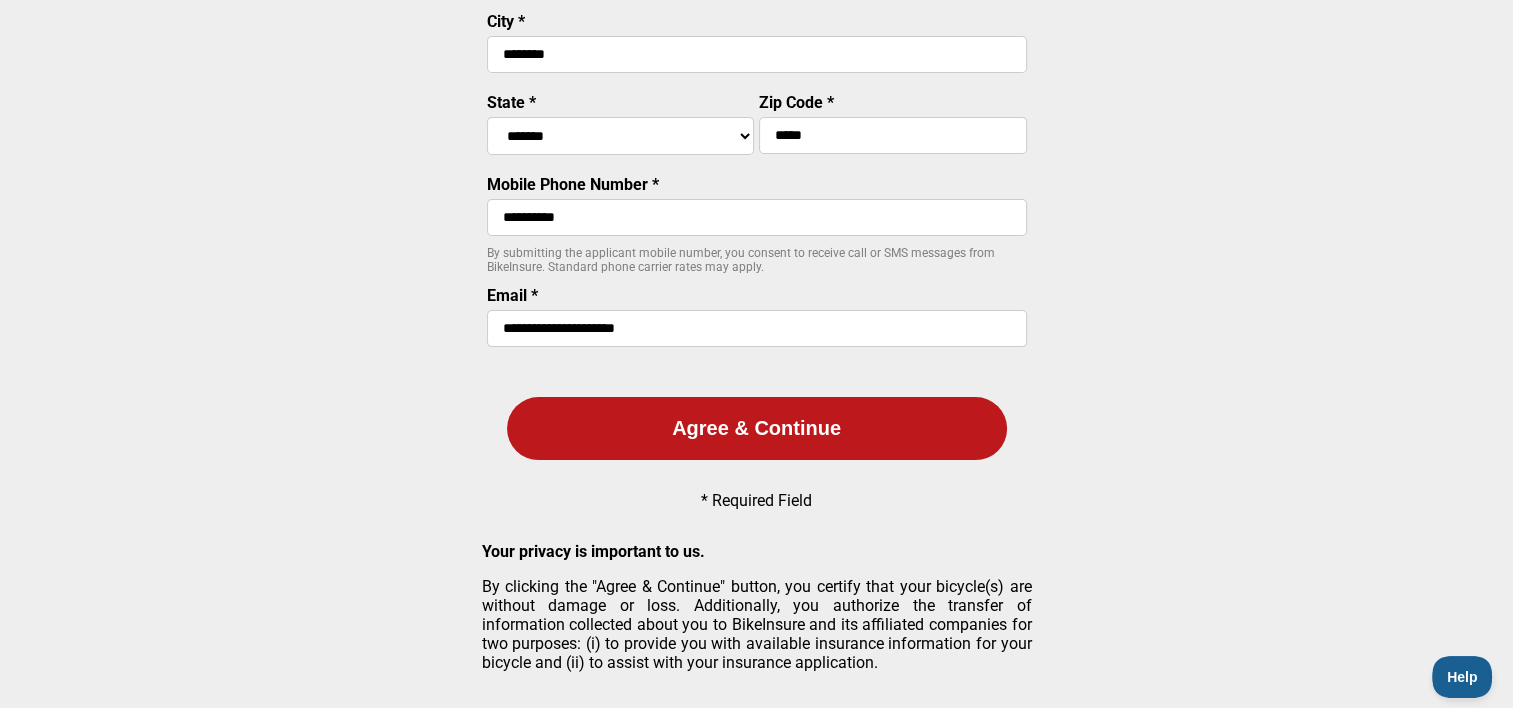 click on "Agree & Continue" at bounding box center [757, 428] 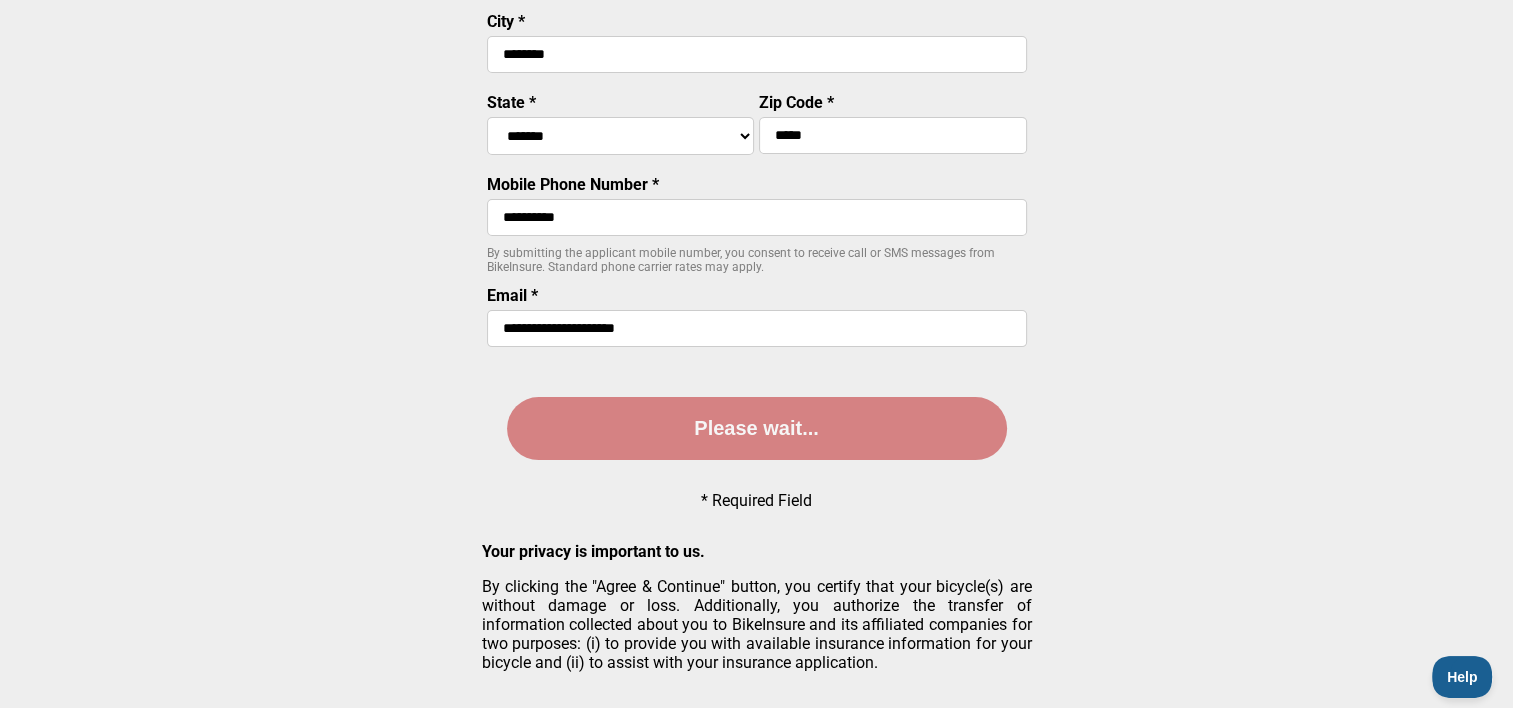 scroll, scrollTop: 0, scrollLeft: 0, axis: both 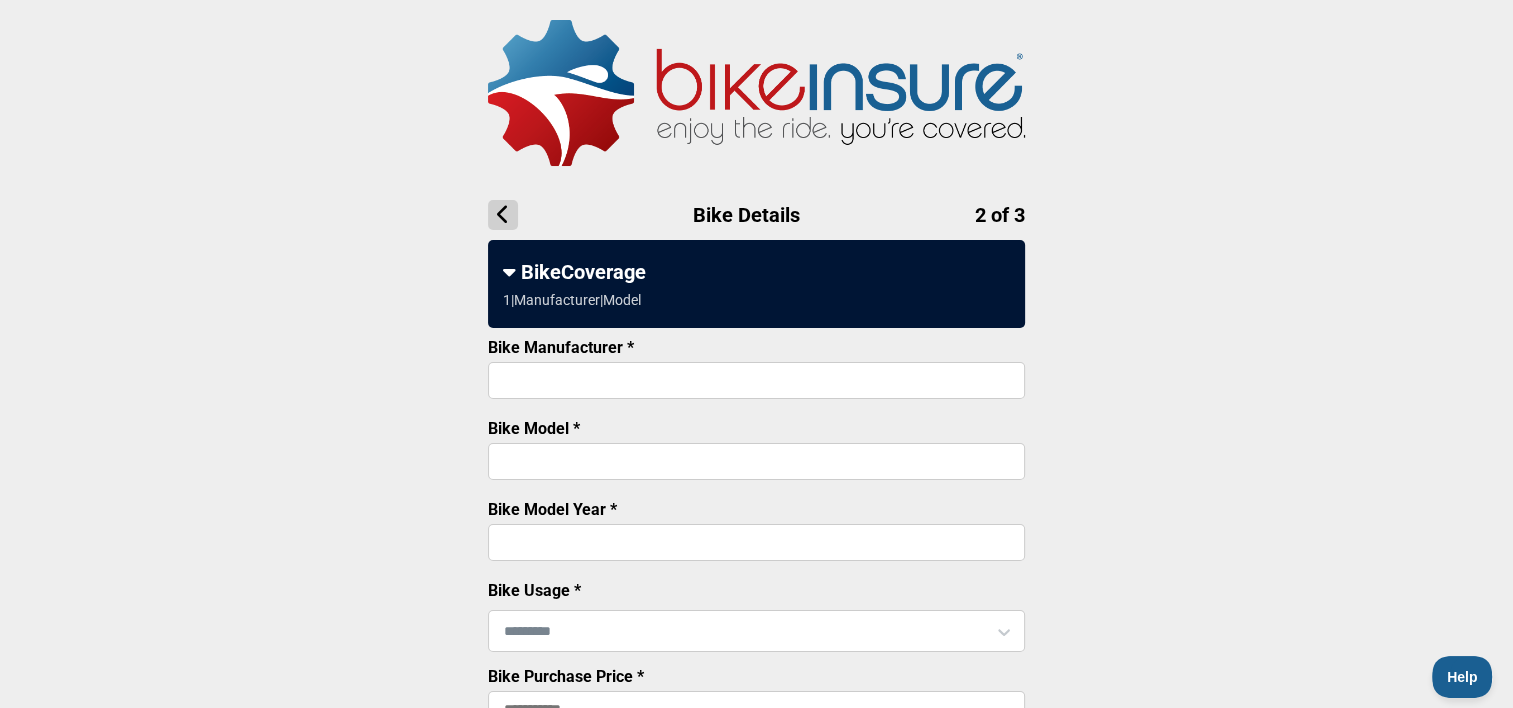 click on "Bike Manufacturer   *" at bounding box center [756, 380] 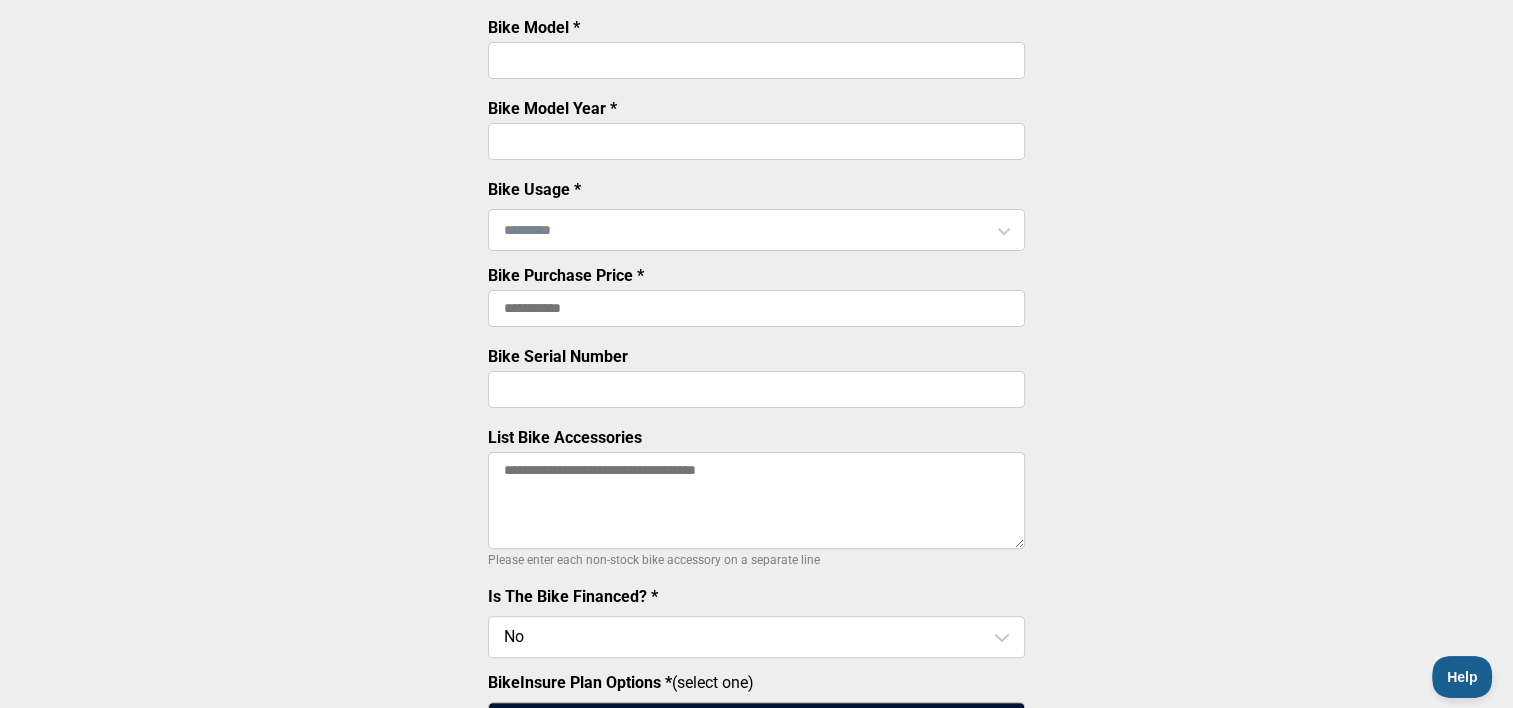 scroll, scrollTop: 0, scrollLeft: 0, axis: both 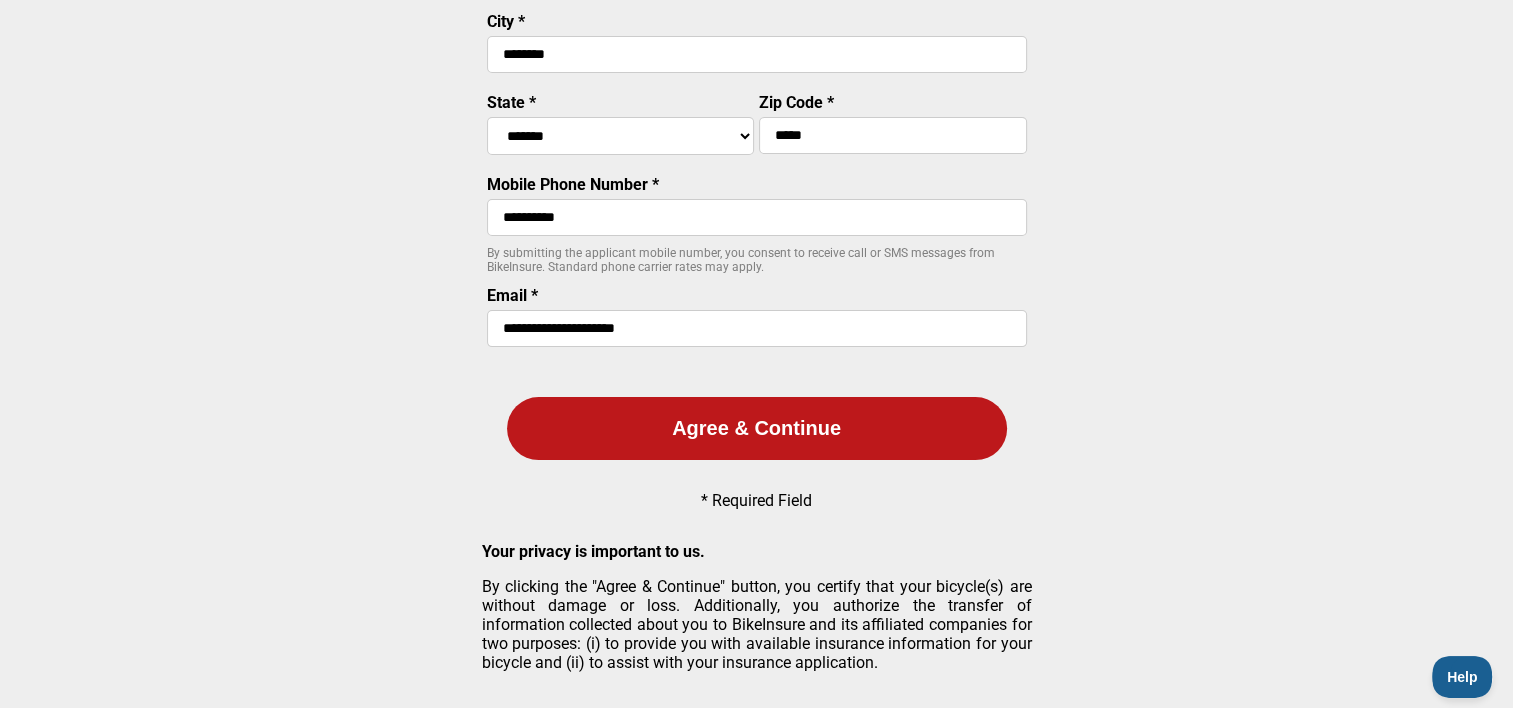 click on "Agree & Continue" at bounding box center (757, 428) 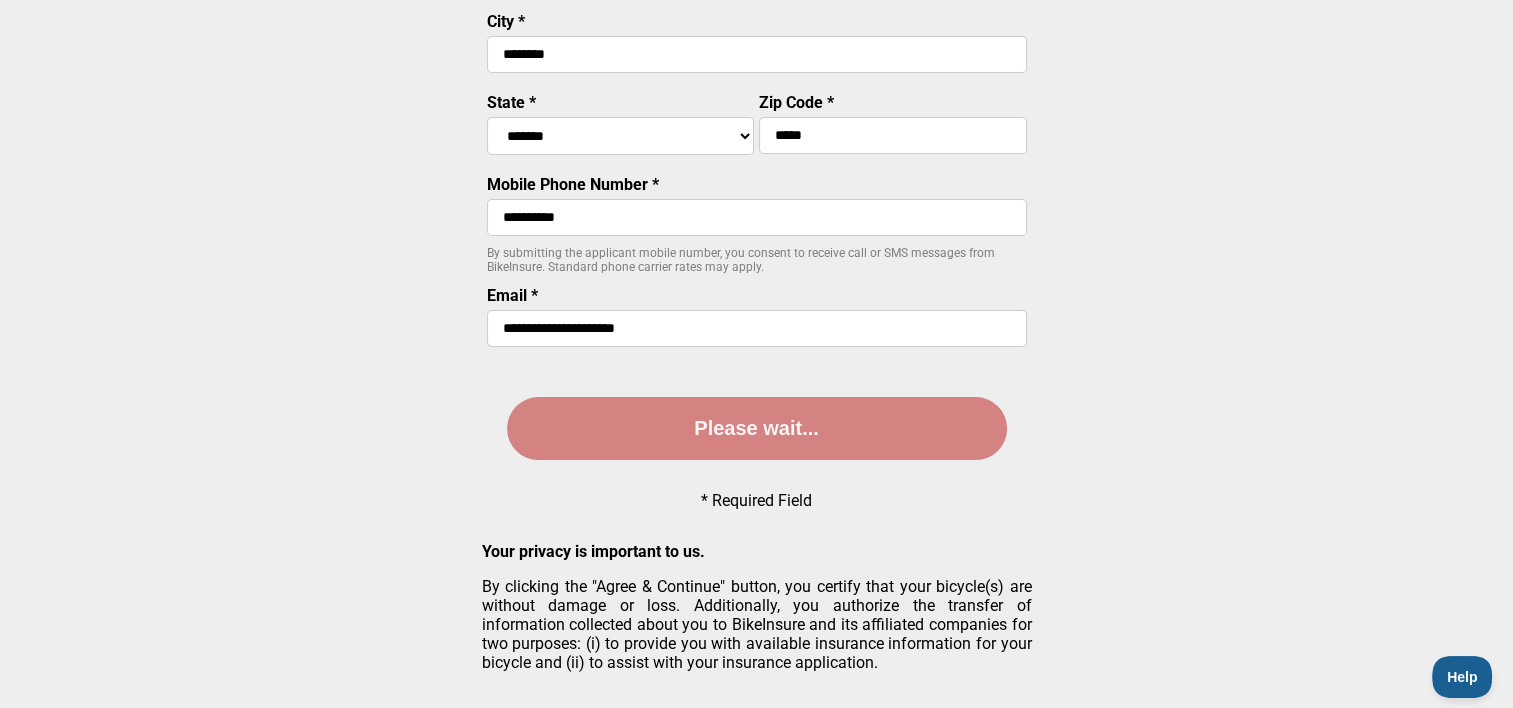 scroll, scrollTop: 0, scrollLeft: 0, axis: both 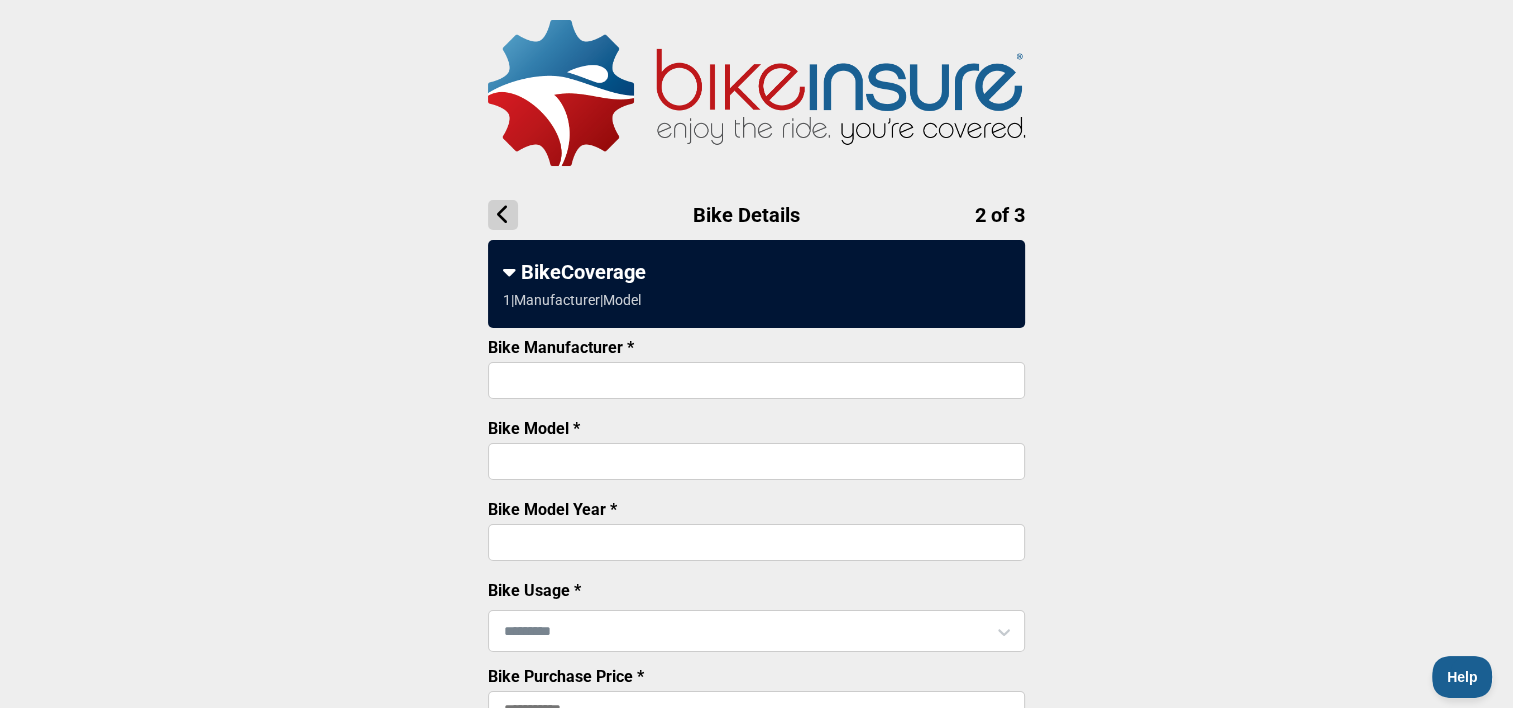 click on "Bike Manufacturer   *" at bounding box center [756, 380] 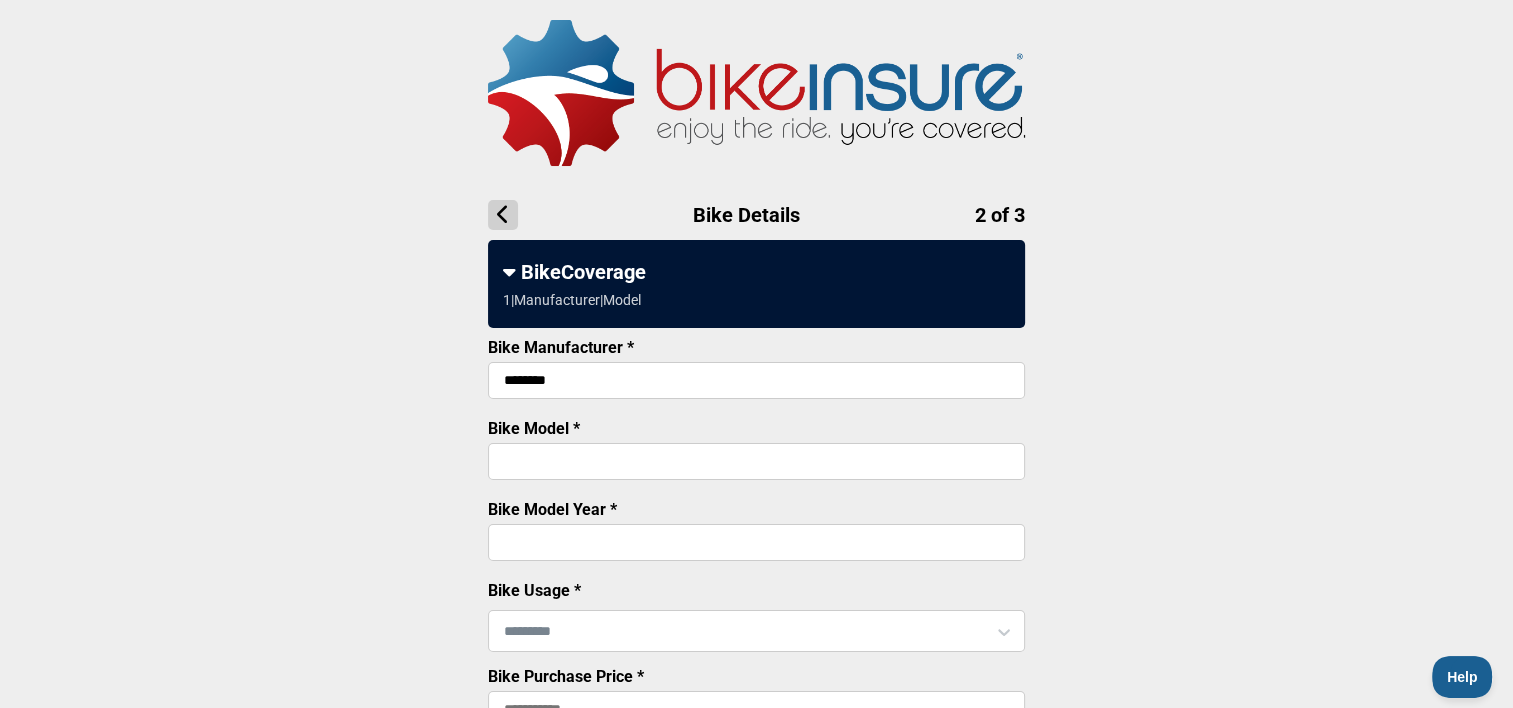 type on "********" 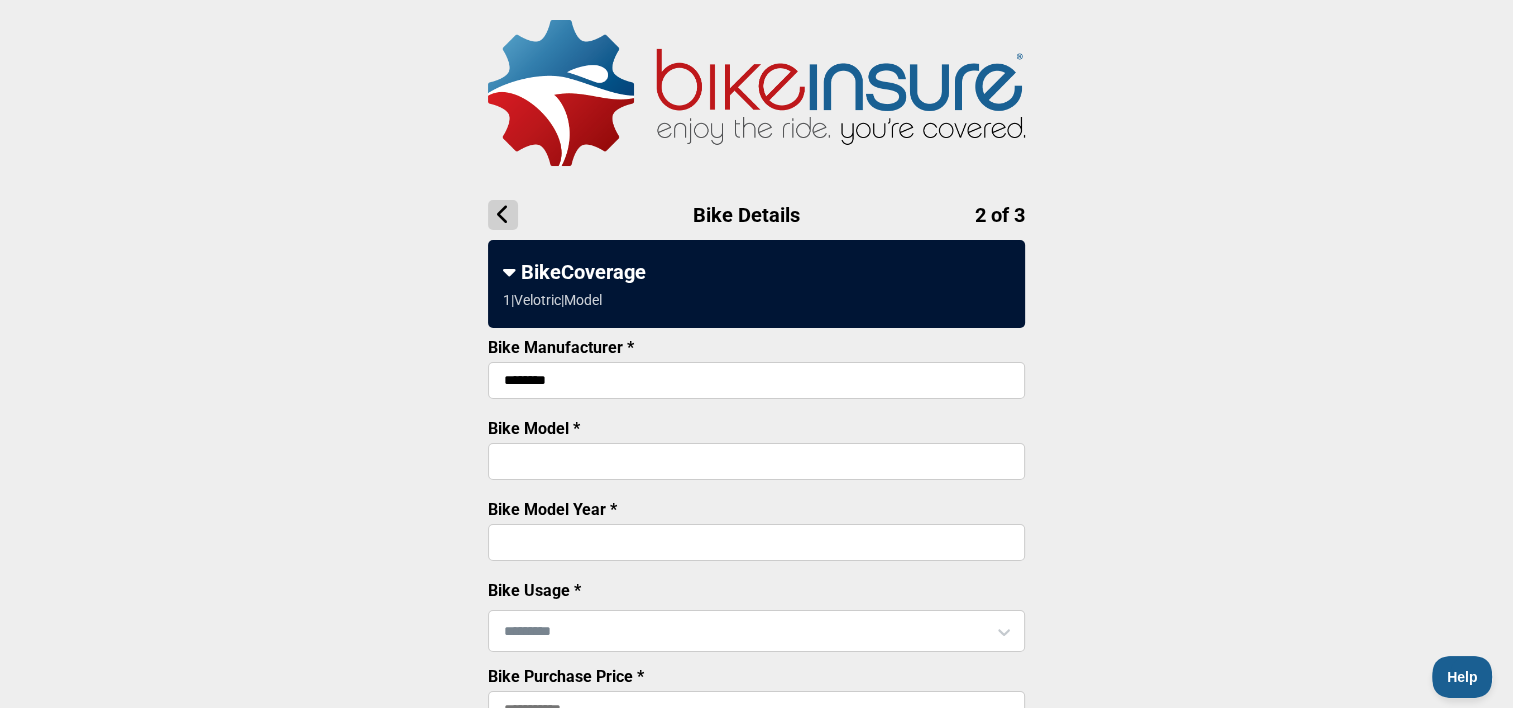 click on "Bike Manufacturer   *   ********     Bike Model   *       Bike Model Year   *       Bike Usage   *                           Bike Purchase Price   *       Bike Serial Number         List Bike Accessories       Please enter each non-stock bike accessory on a separate line   Is The Bike Financed?   *           No                 BikeInsure Plan Options *  (select one)   Bike Coverage +    Theft Protect - $ 24.99 /mo.    Bike Coverage Only -  $16.99 /mo." at bounding box center (756, 775) 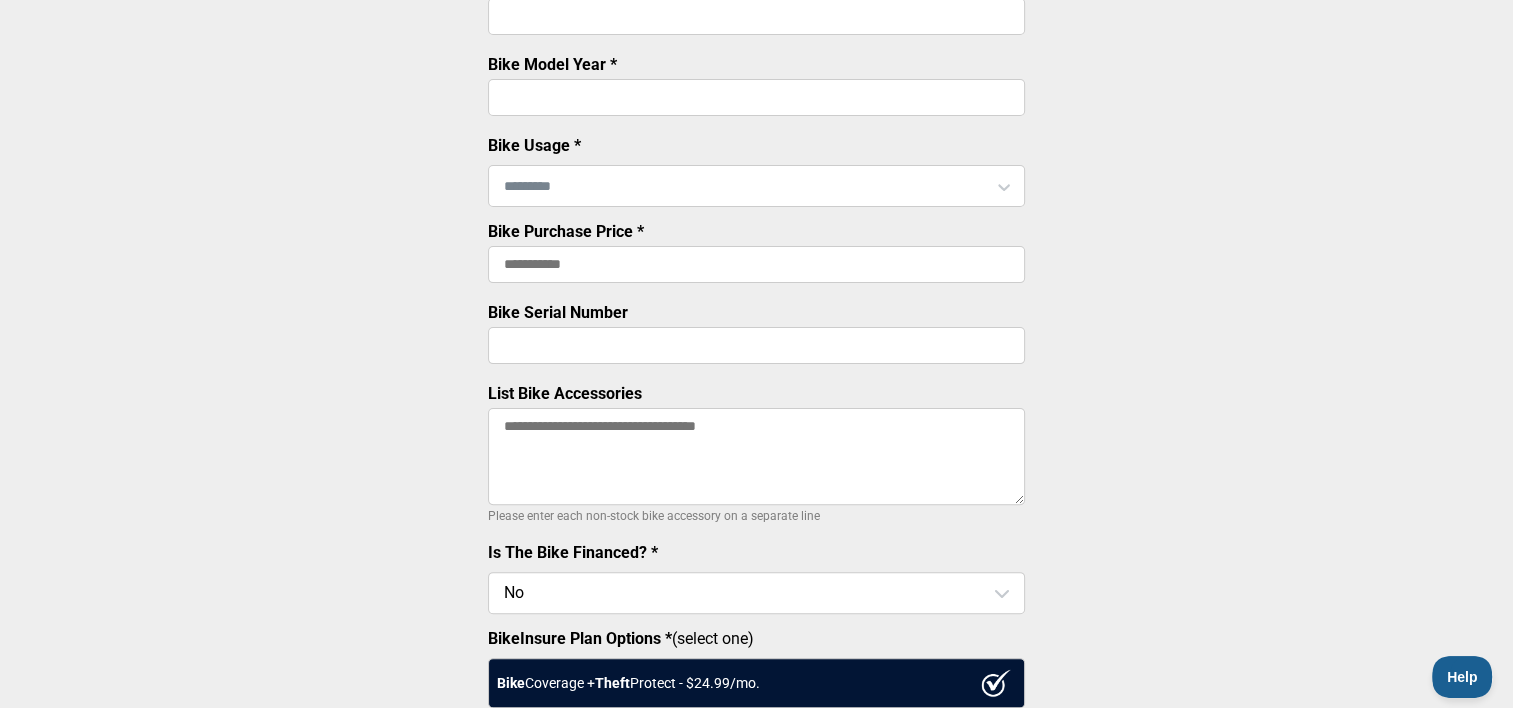 scroll, scrollTop: 219, scrollLeft: 0, axis: vertical 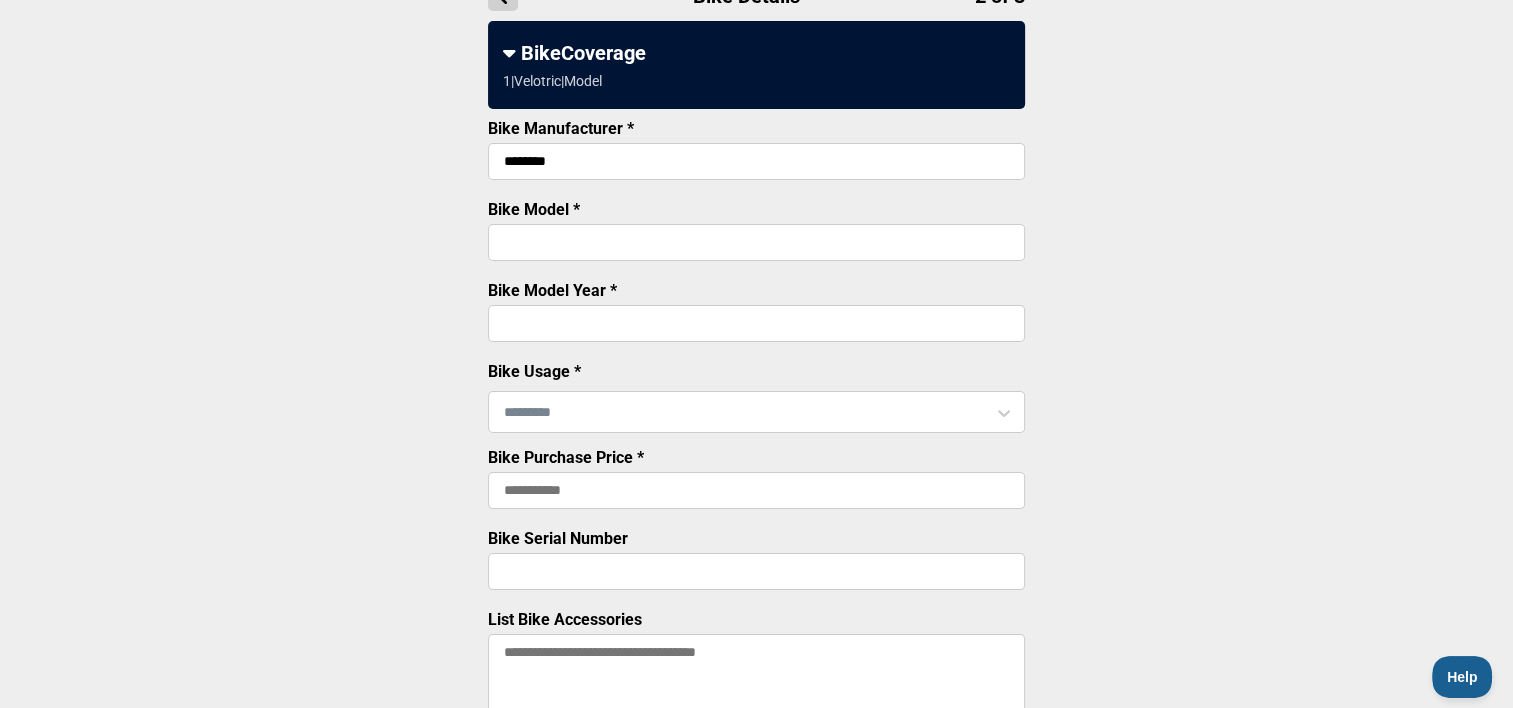 click on "Bike Model   *" at bounding box center [756, 242] 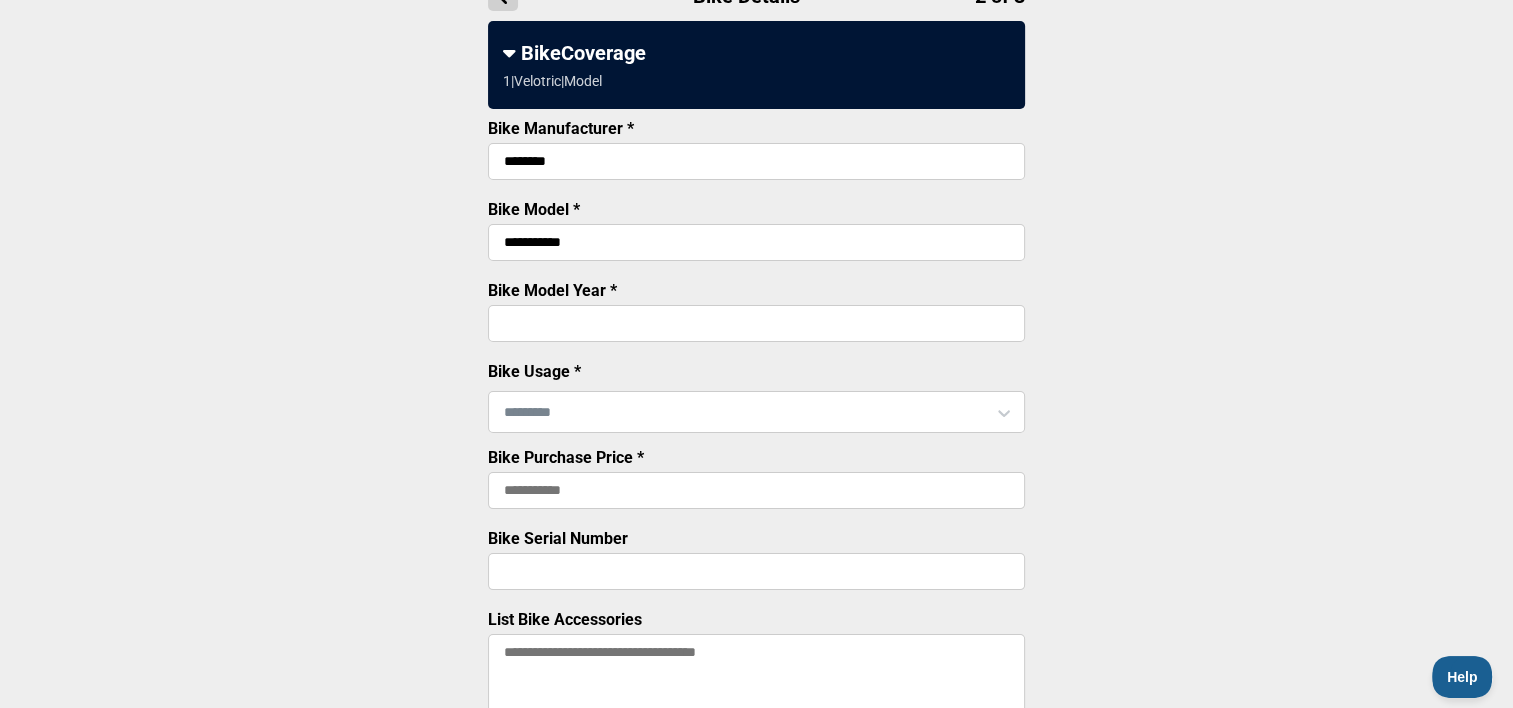 type on "**********" 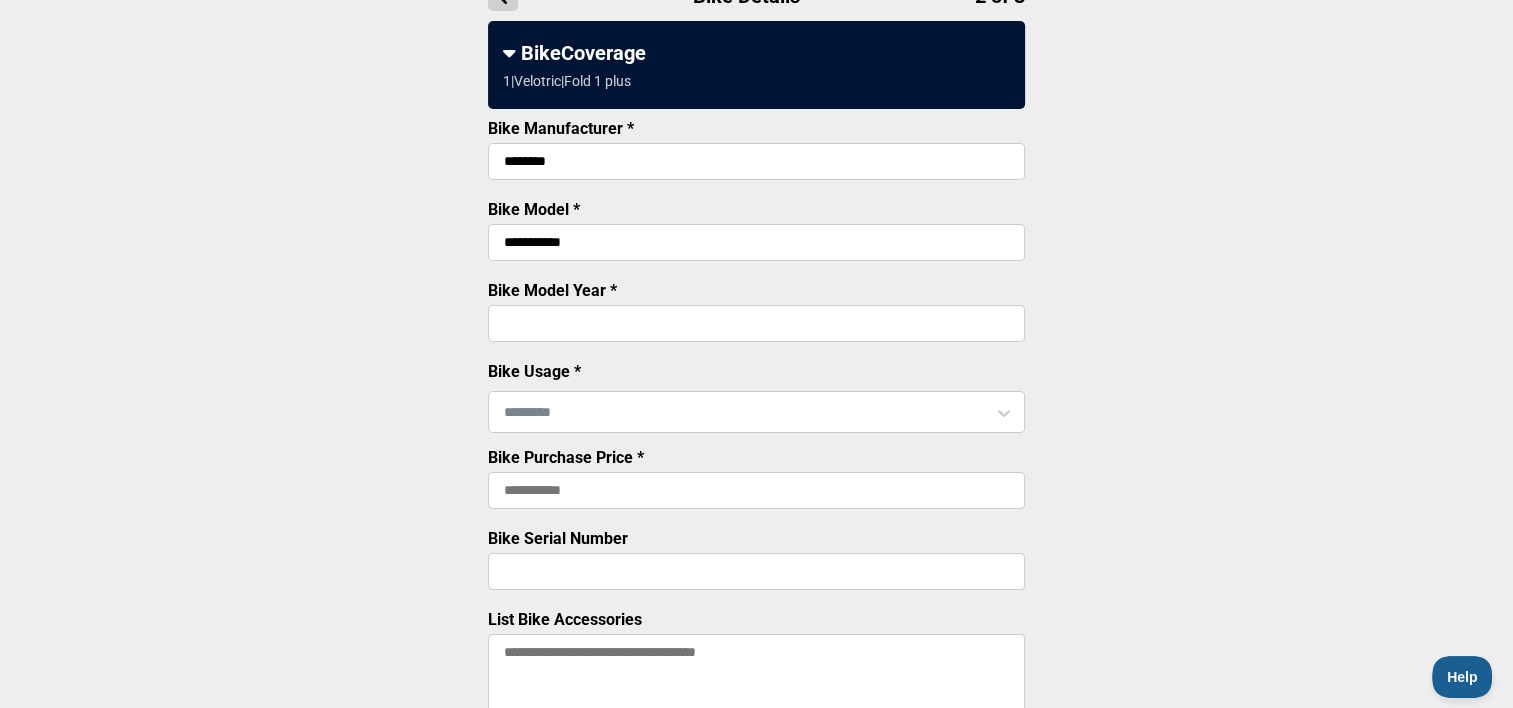 type on "****" 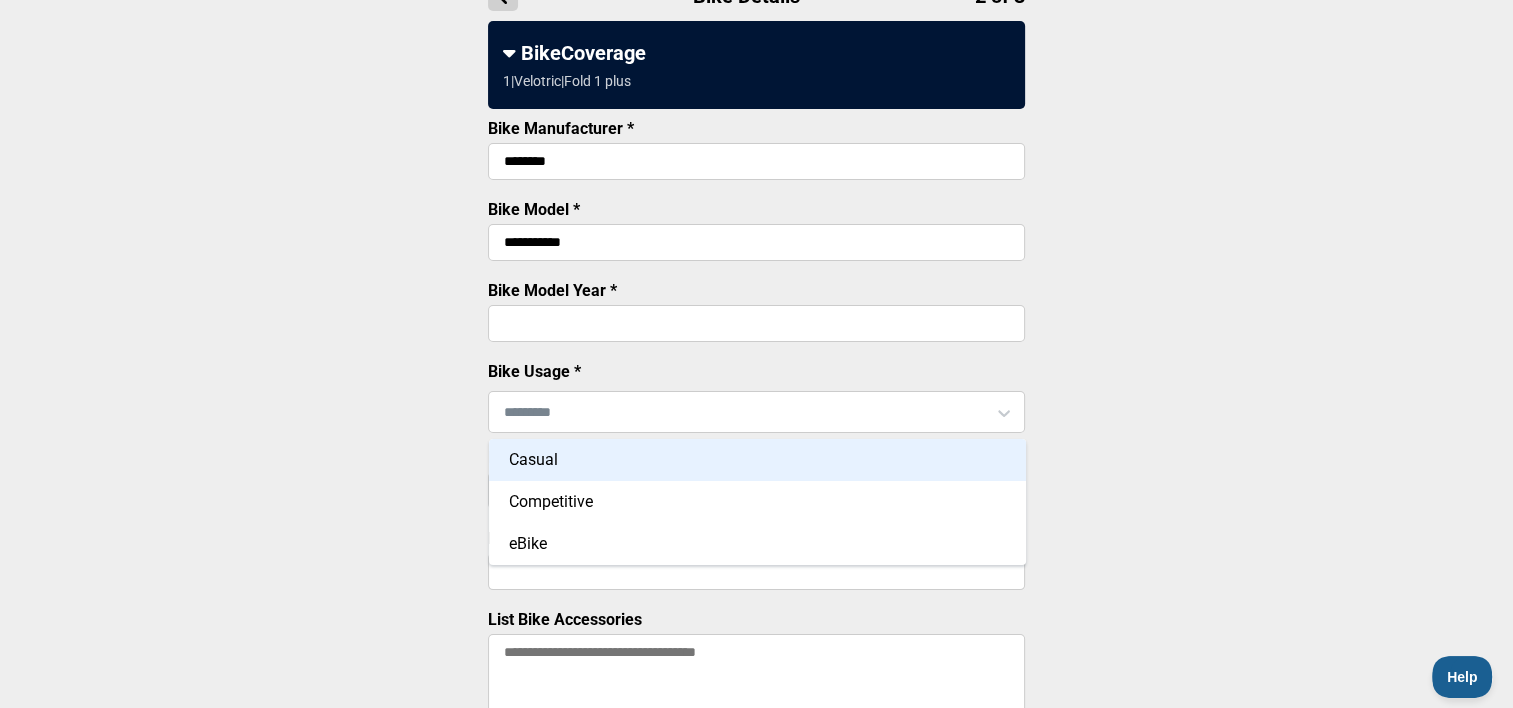 click on "Casual" at bounding box center [757, 460] 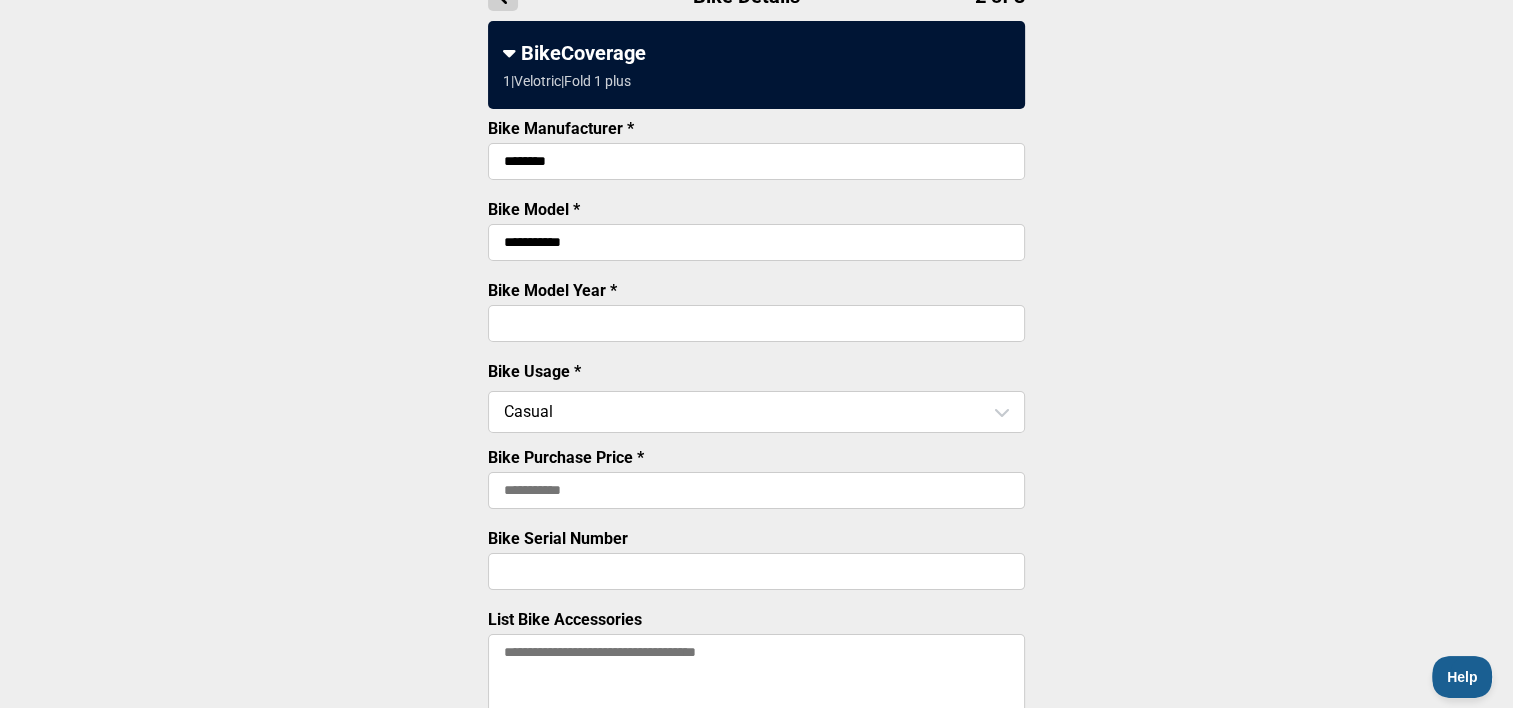 click on "Bike Purchase Price   *" at bounding box center (756, 490) 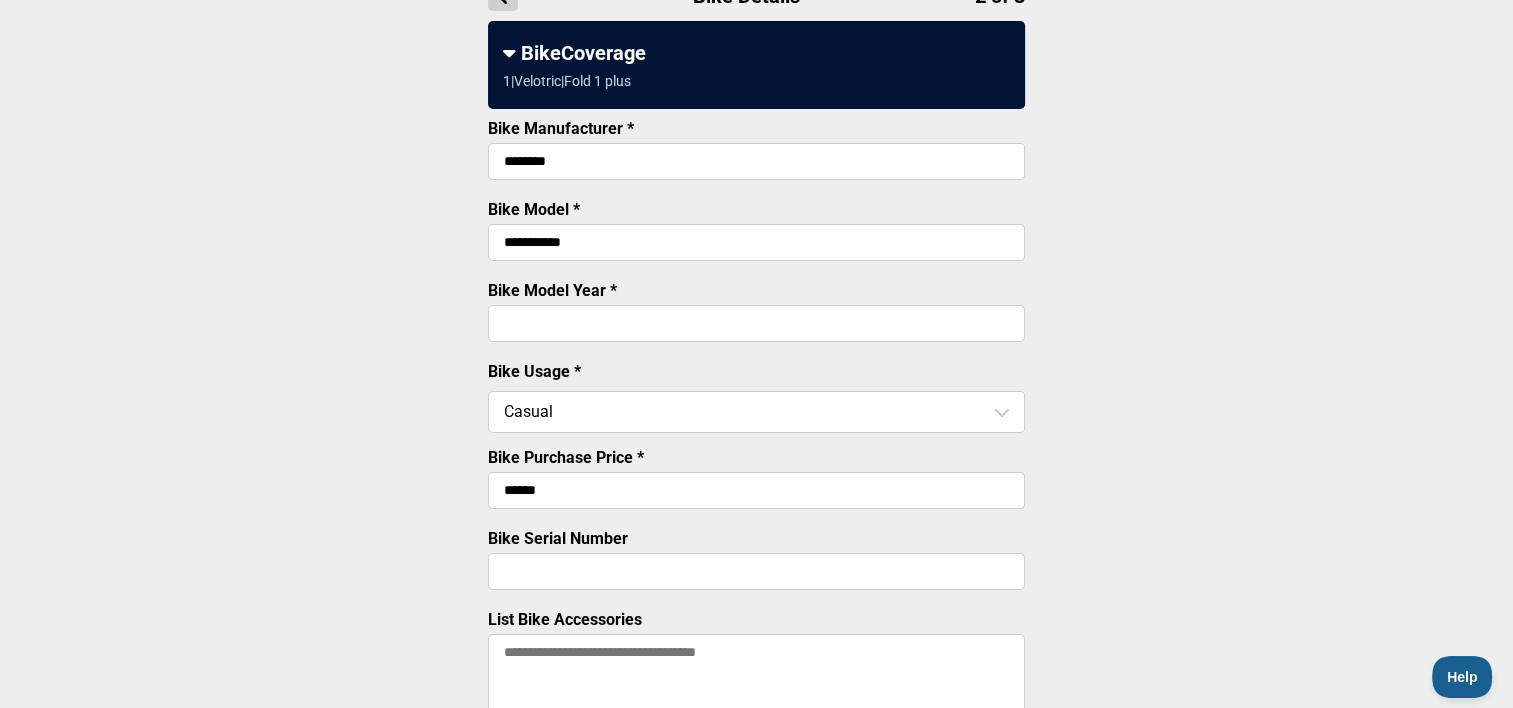 type on "******" 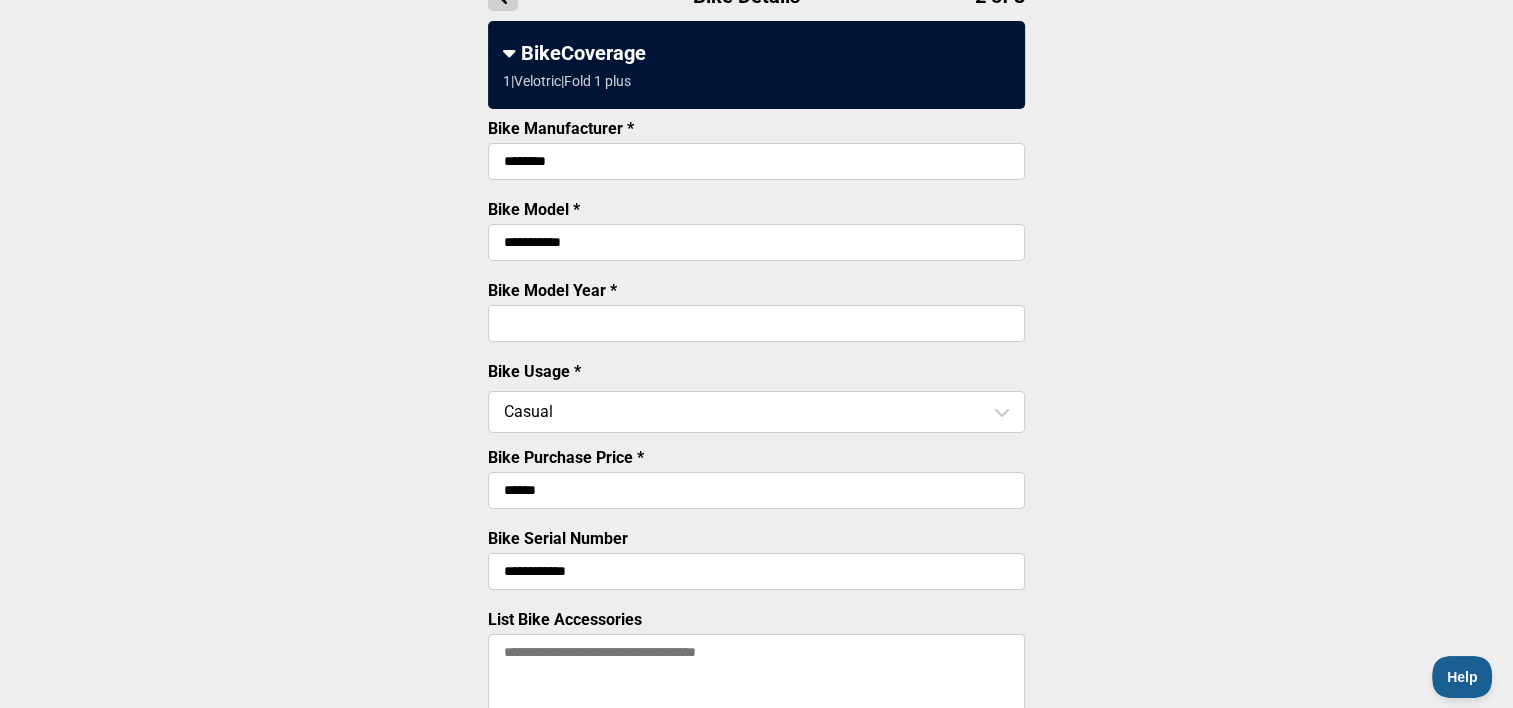 scroll, scrollTop: 419, scrollLeft: 0, axis: vertical 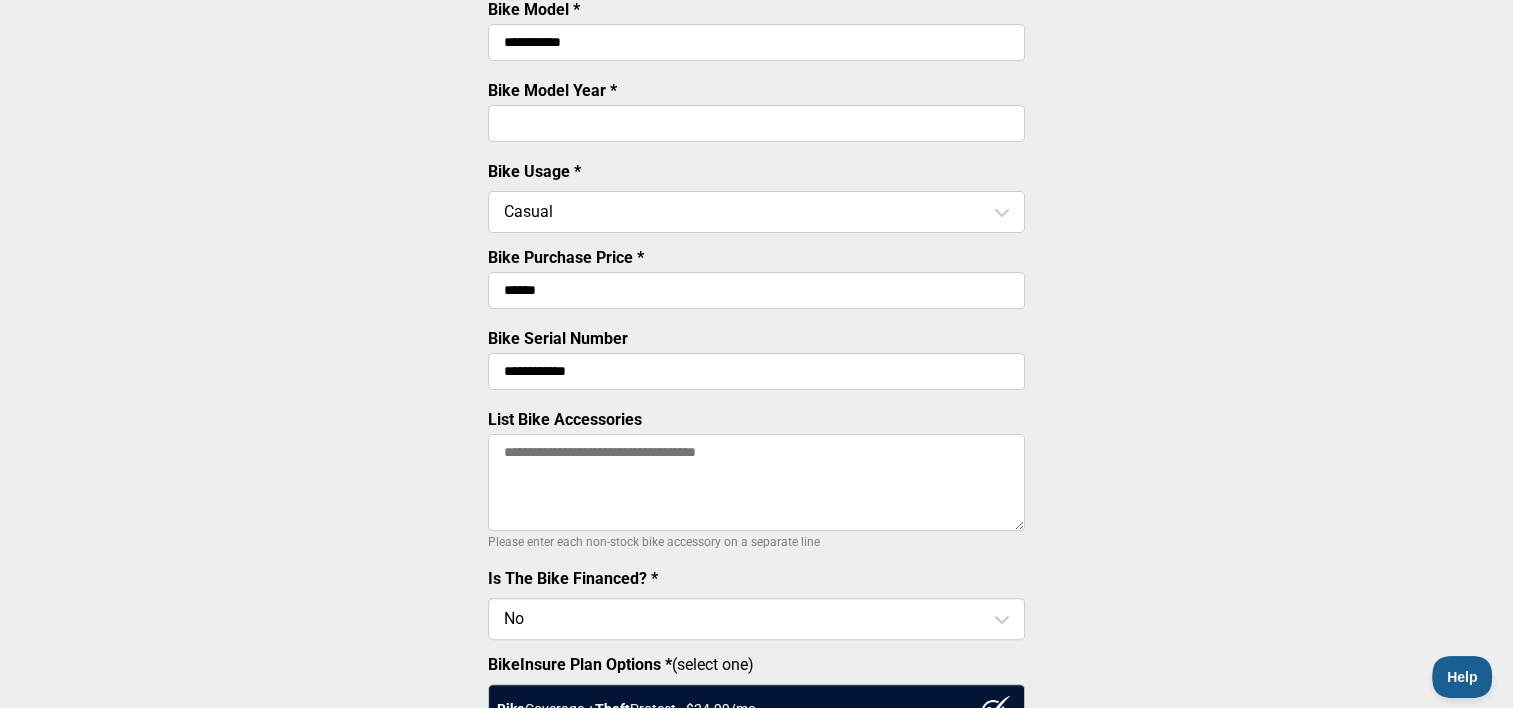 type on "**********" 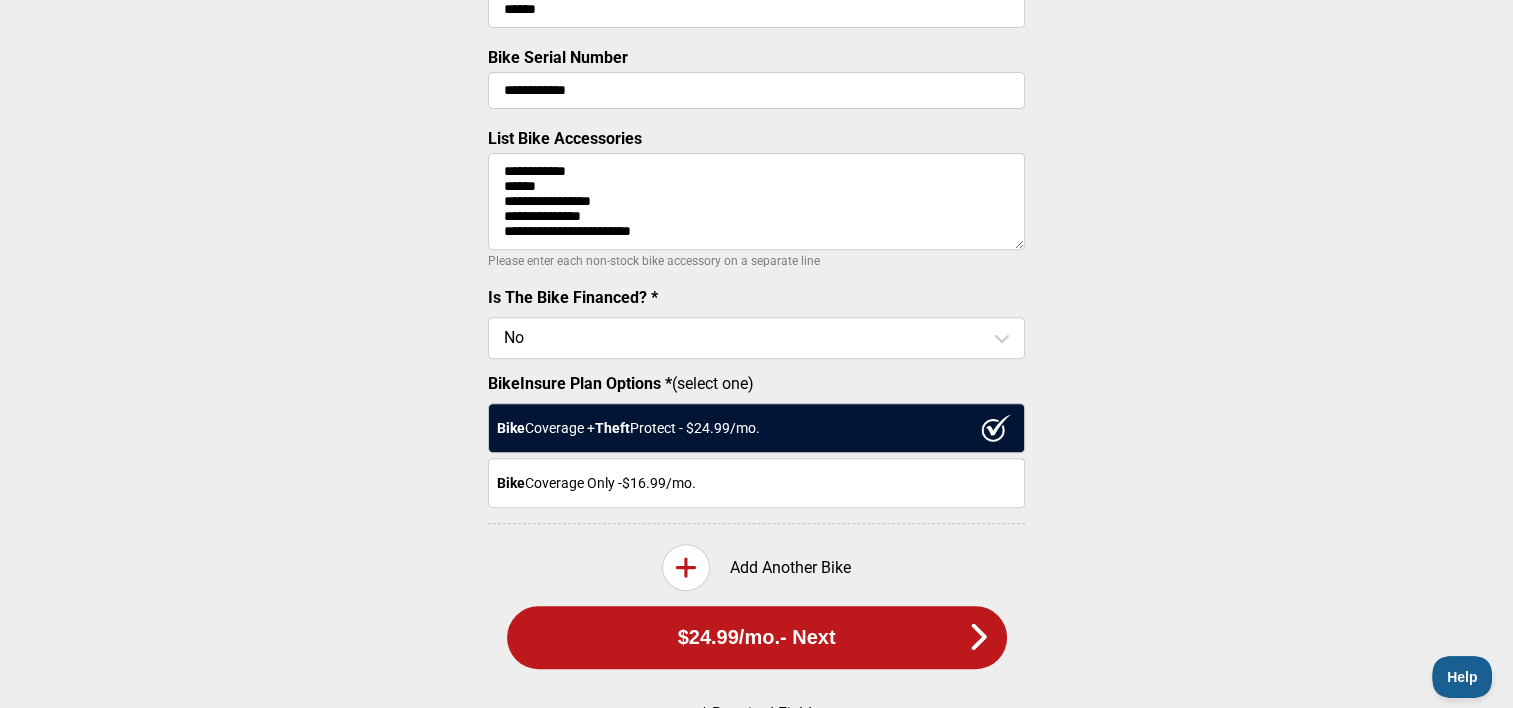 scroll, scrollTop: 773, scrollLeft: 0, axis: vertical 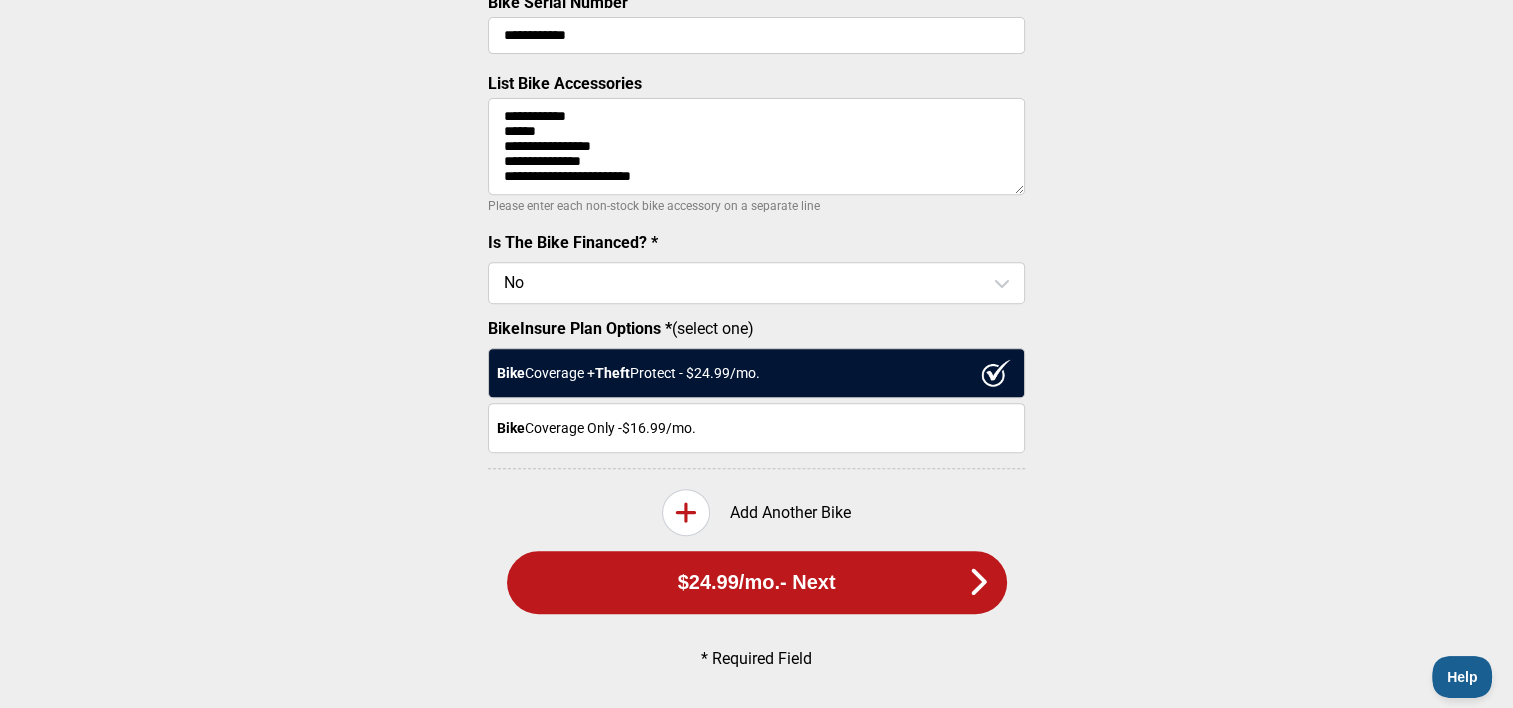 type on "**********" 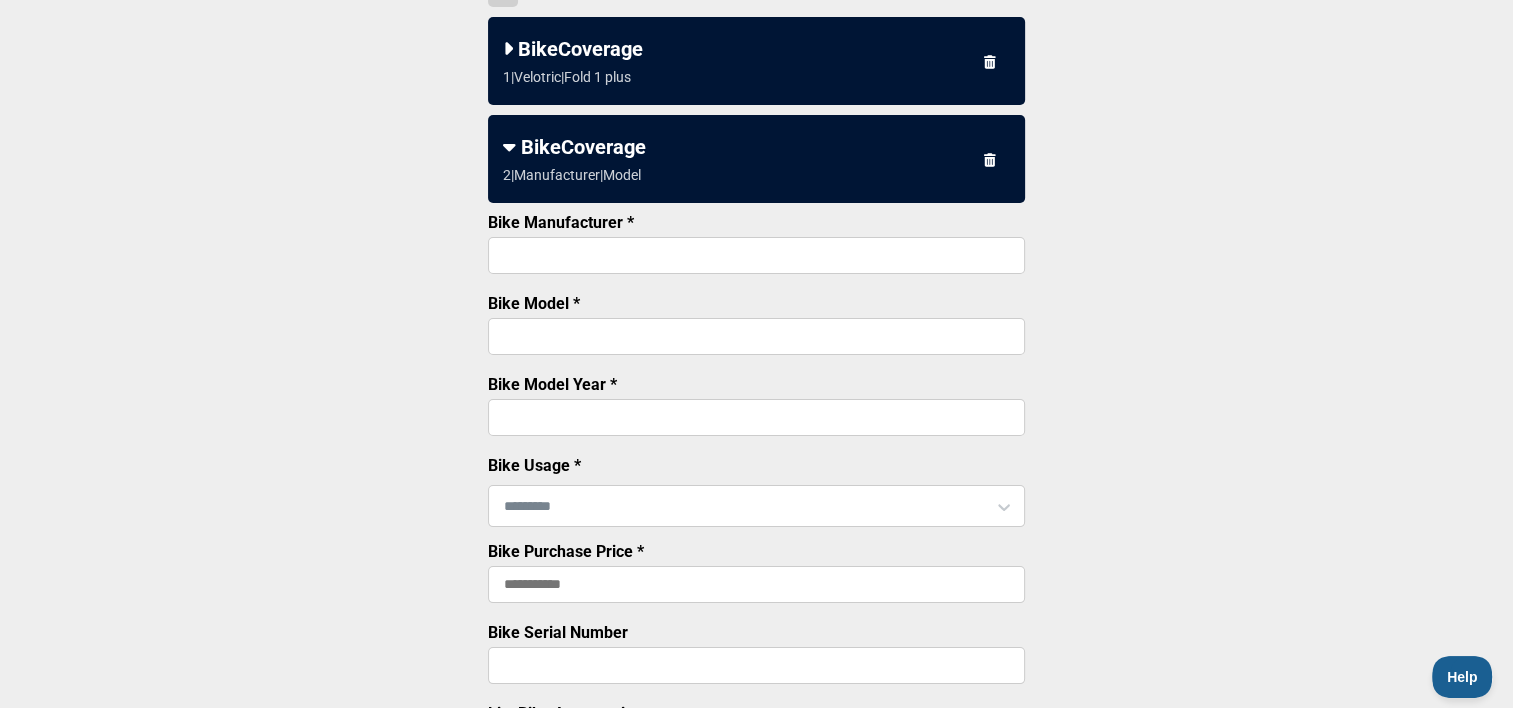 scroll, scrollTop: 300, scrollLeft: 0, axis: vertical 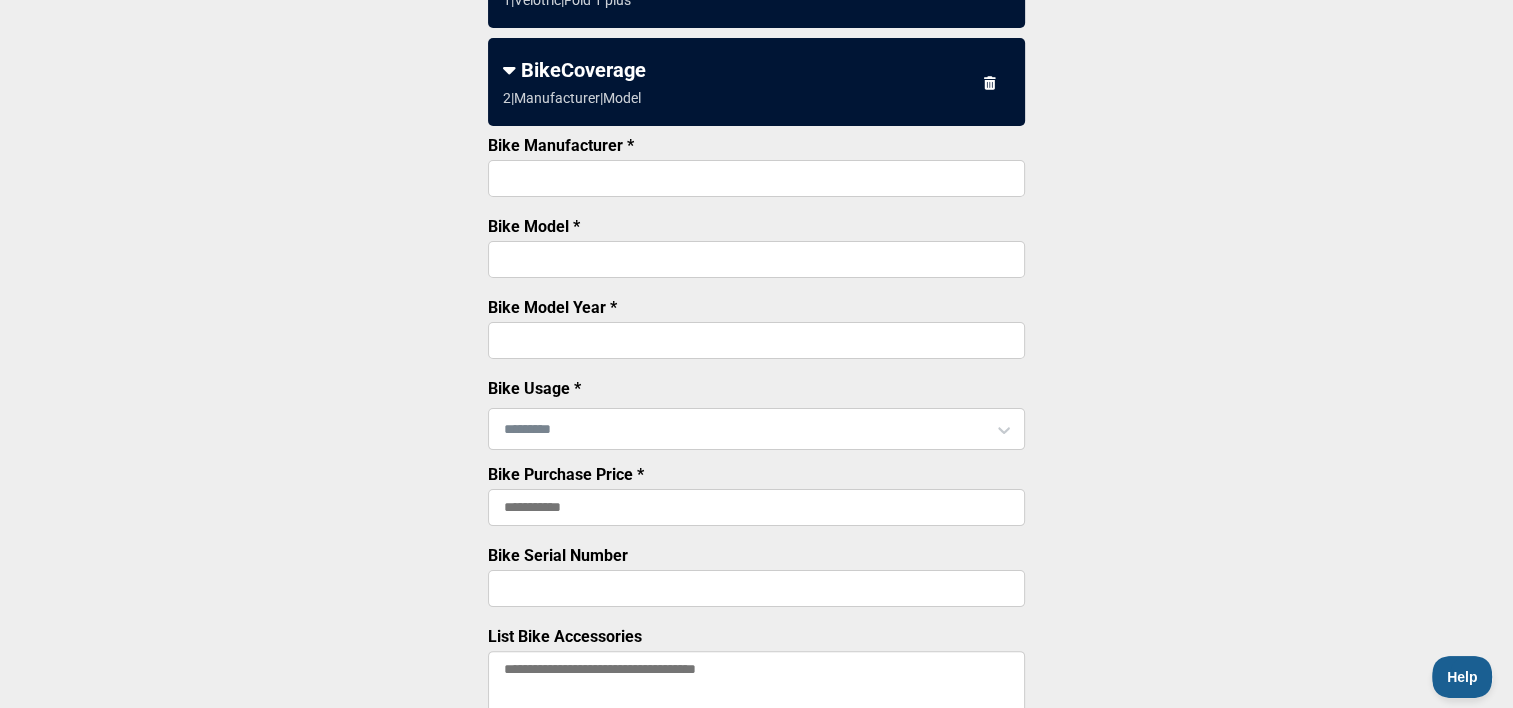 click on "Bike Manufacturer   *" at bounding box center [756, 178] 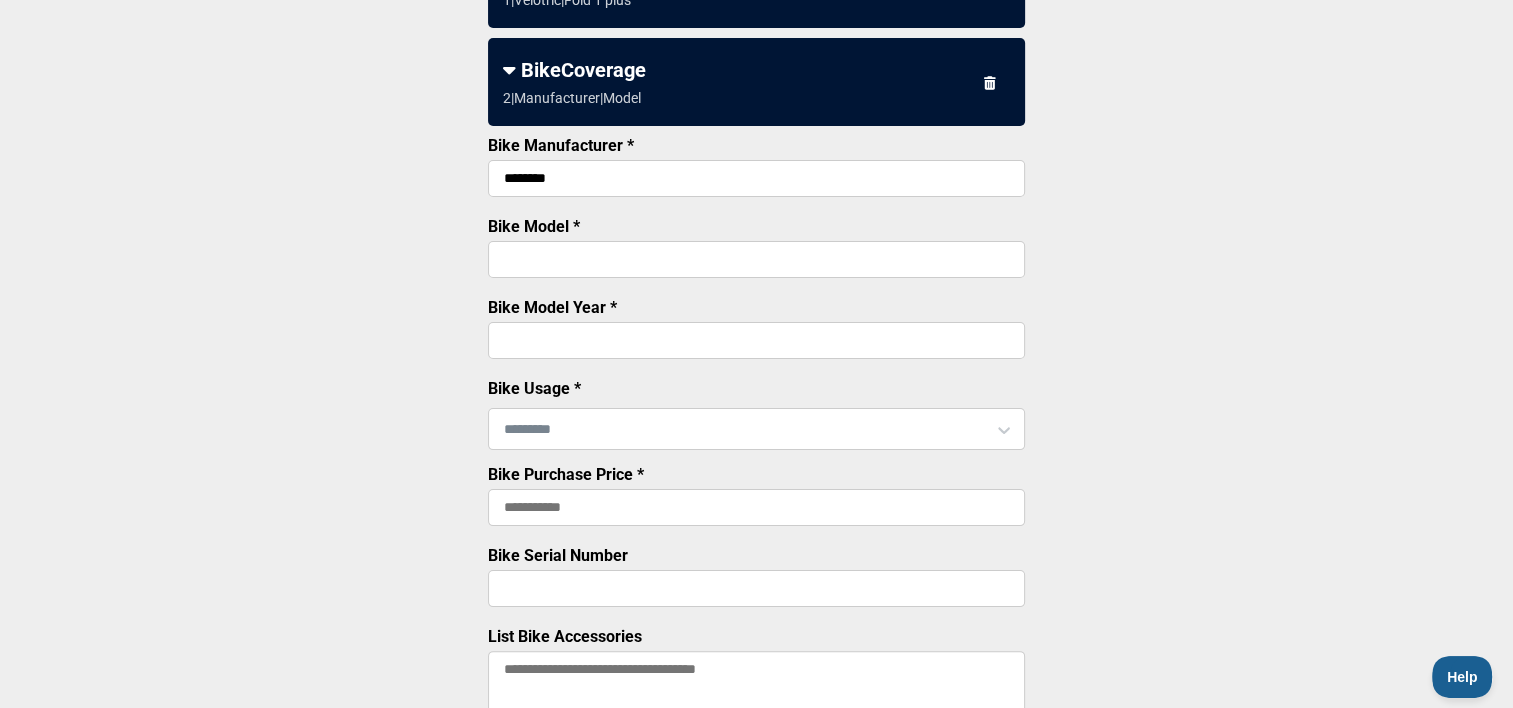 type on "**********" 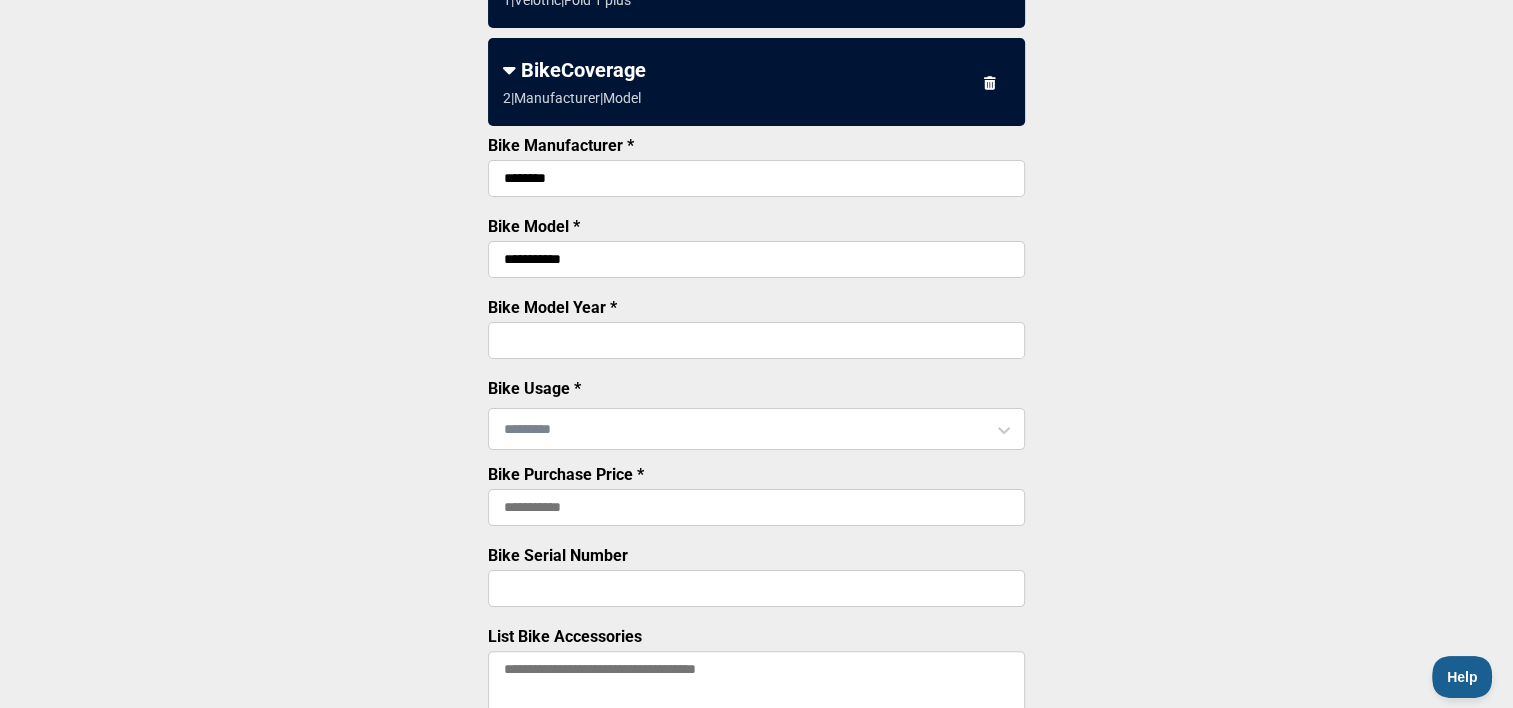 type on "****" 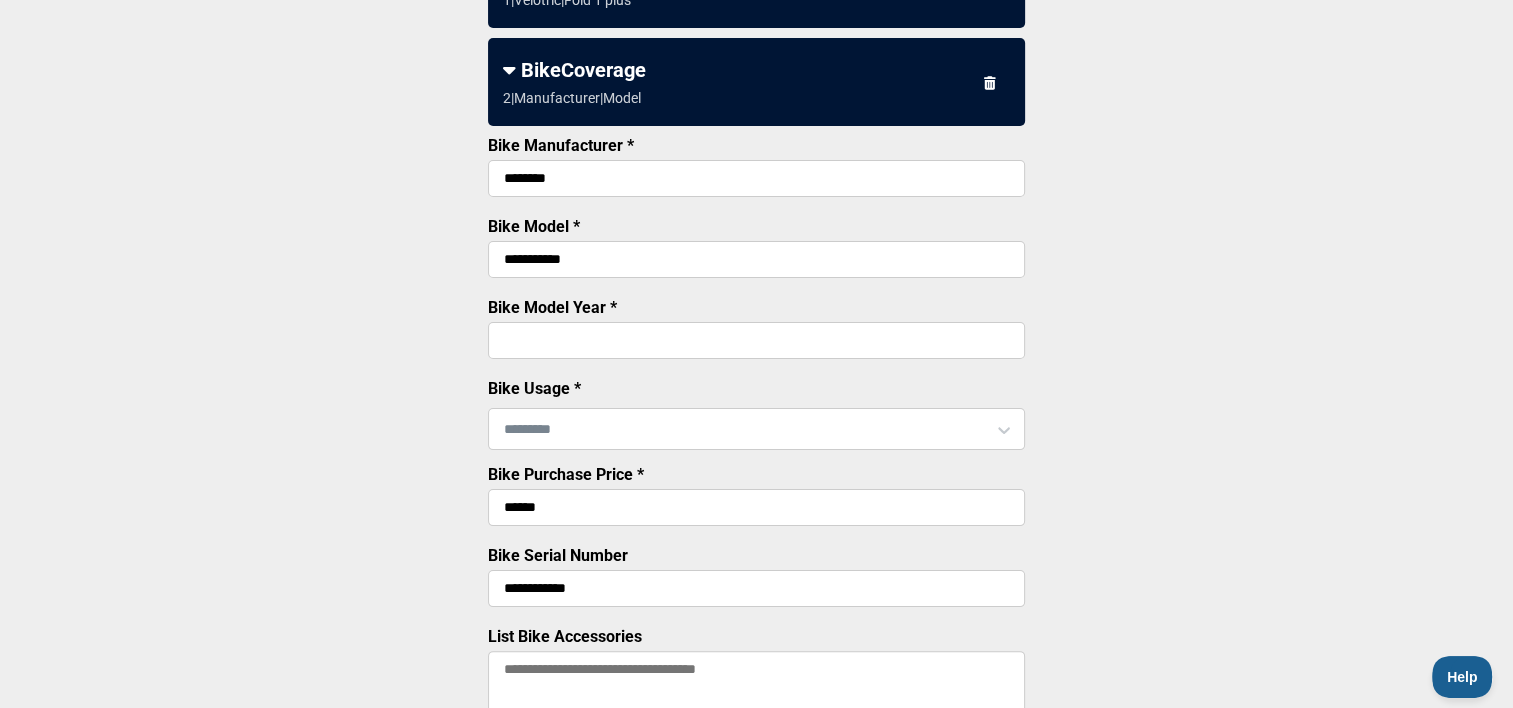 scroll, scrollTop: 800, scrollLeft: 0, axis: vertical 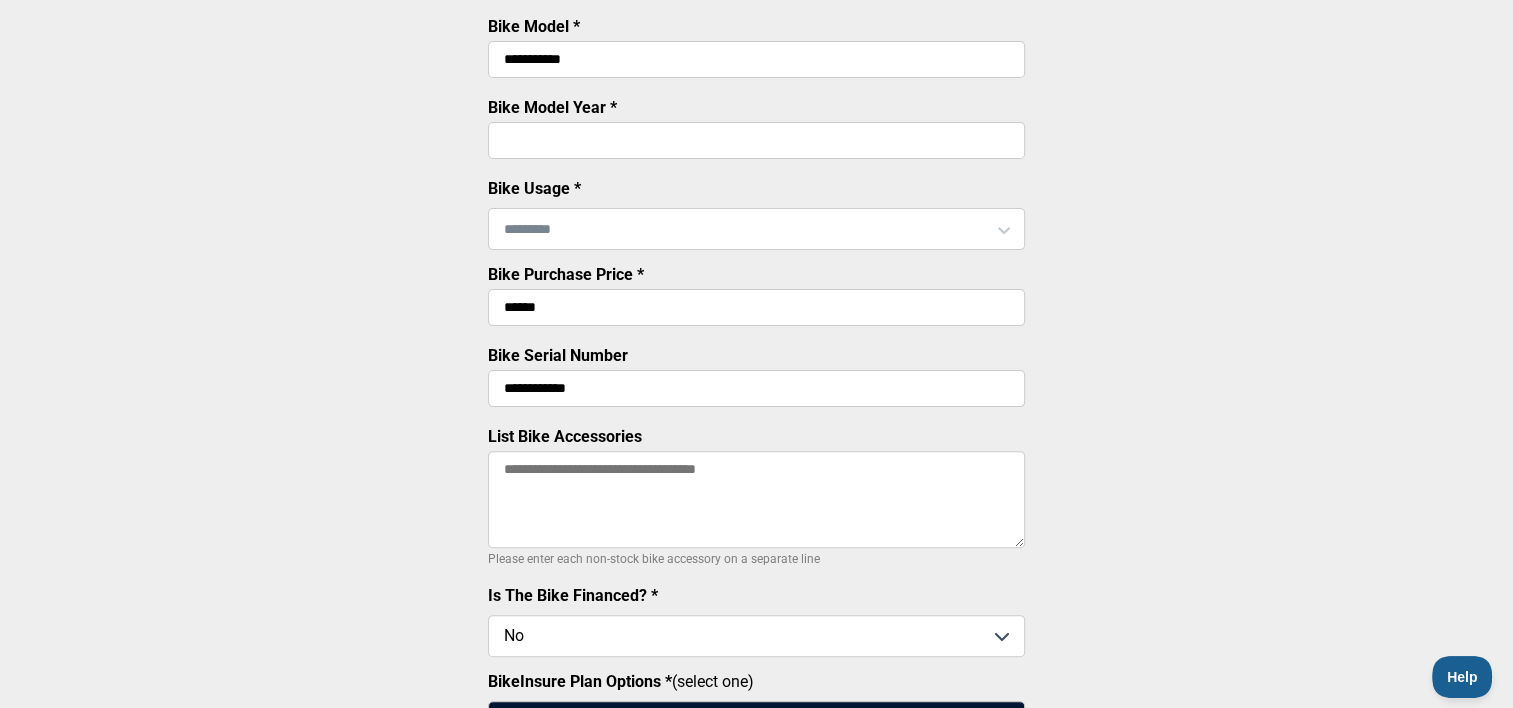 click on "**********" at bounding box center (756, 388) 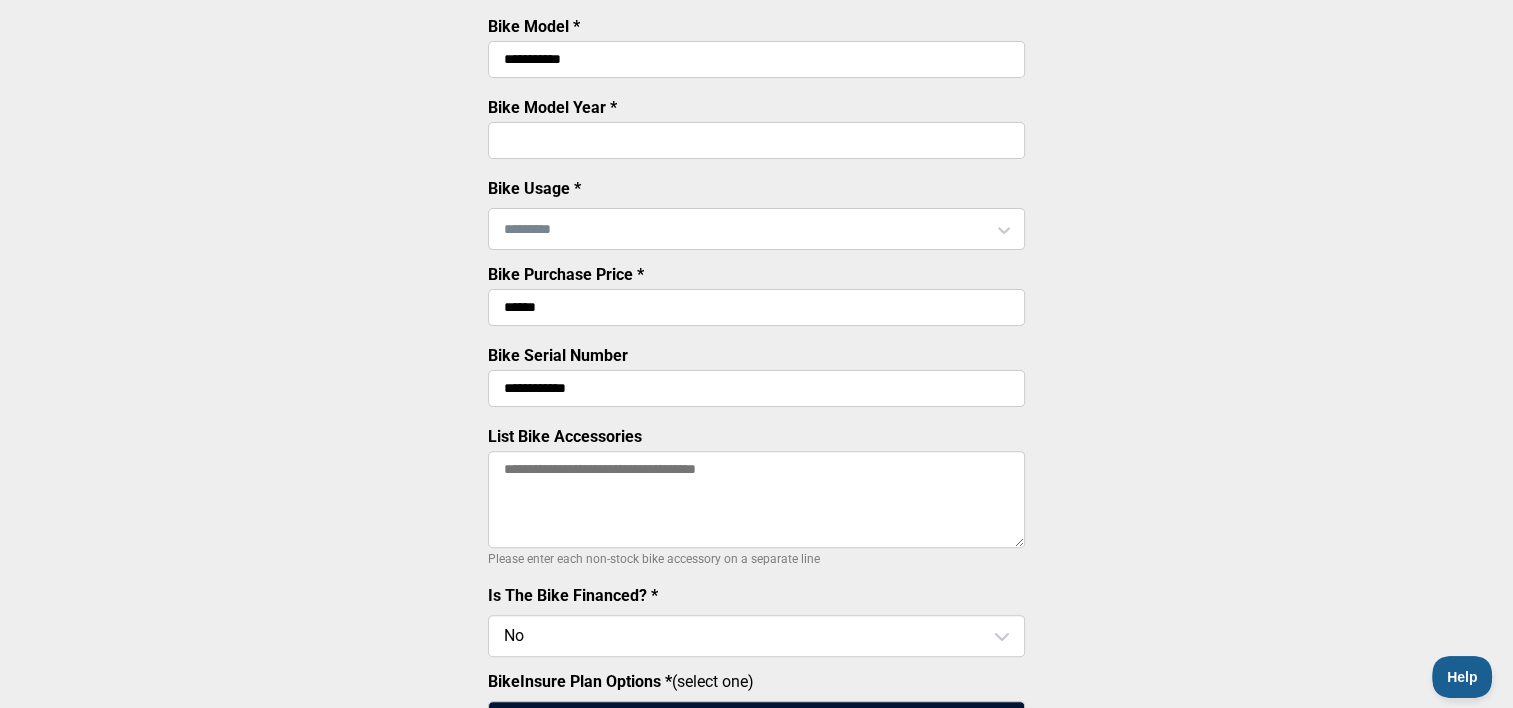 click on "**********" at bounding box center (756, 388) 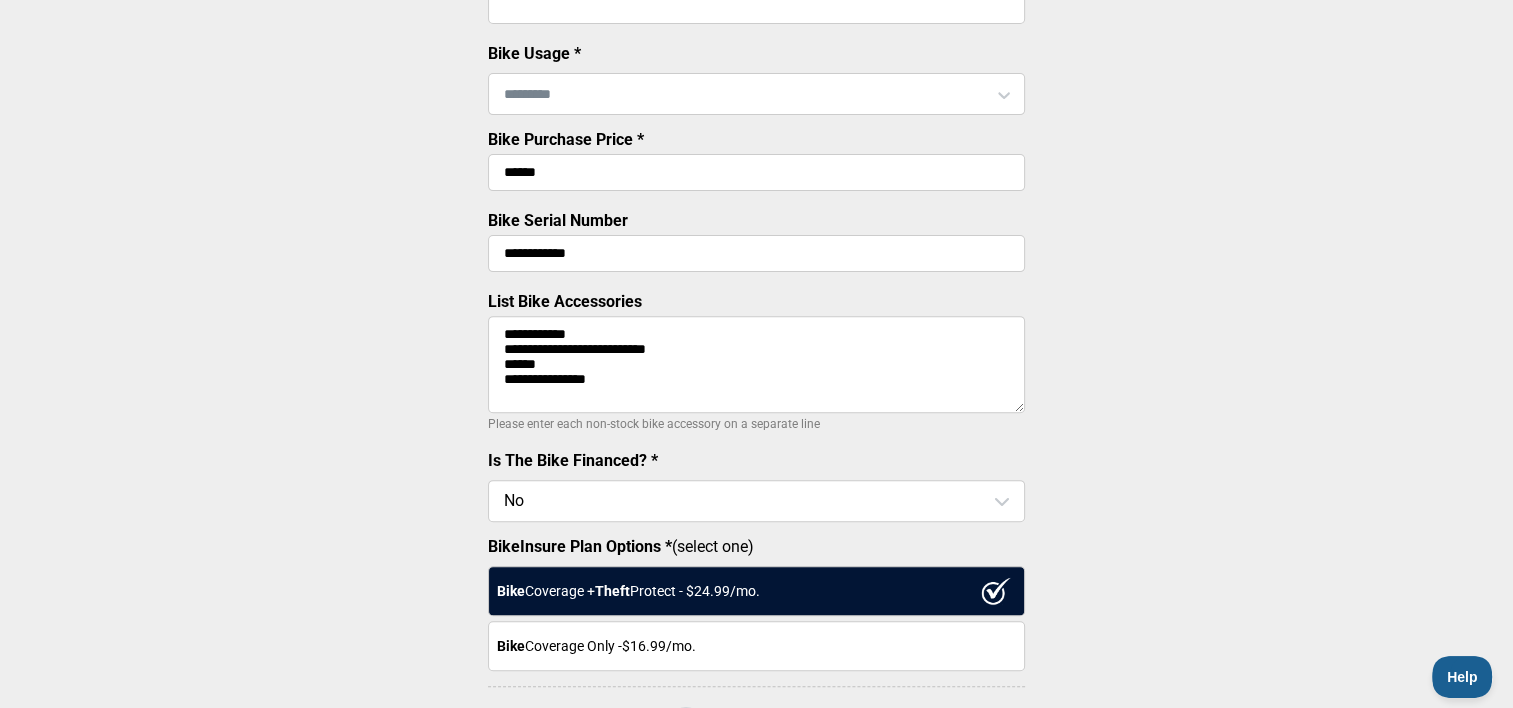 scroll, scrollTop: 800, scrollLeft: 0, axis: vertical 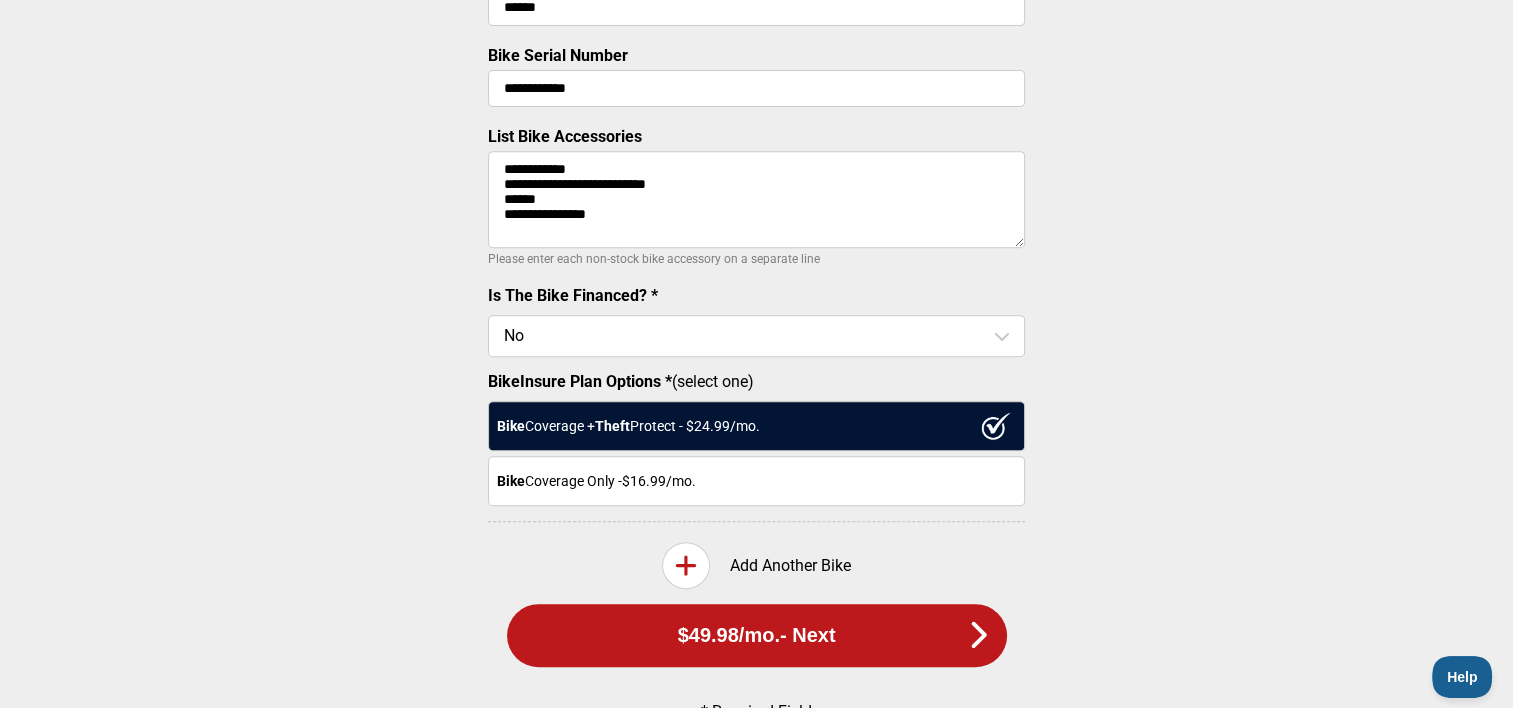 type on "**********" 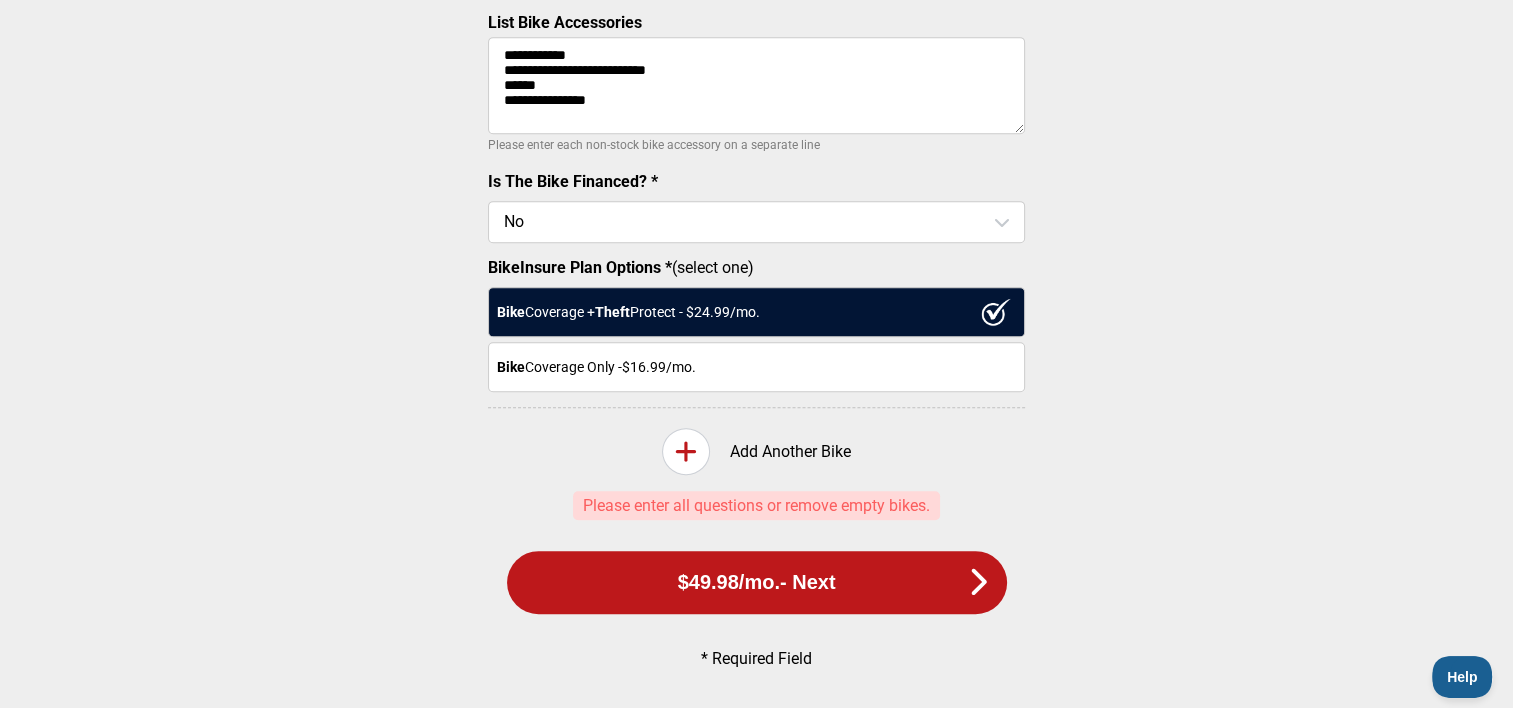 scroll, scrollTop: 933, scrollLeft: 0, axis: vertical 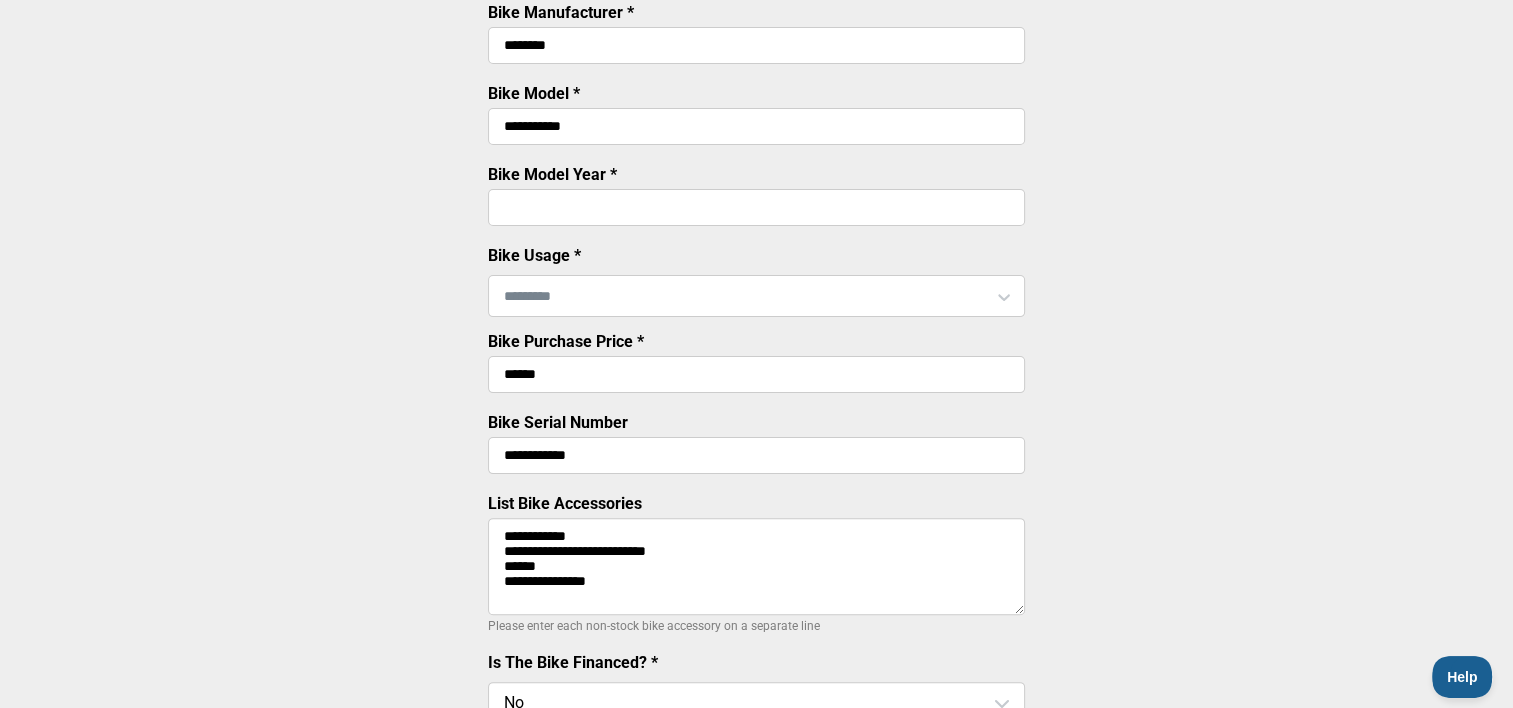 click at bounding box center (756, 296) 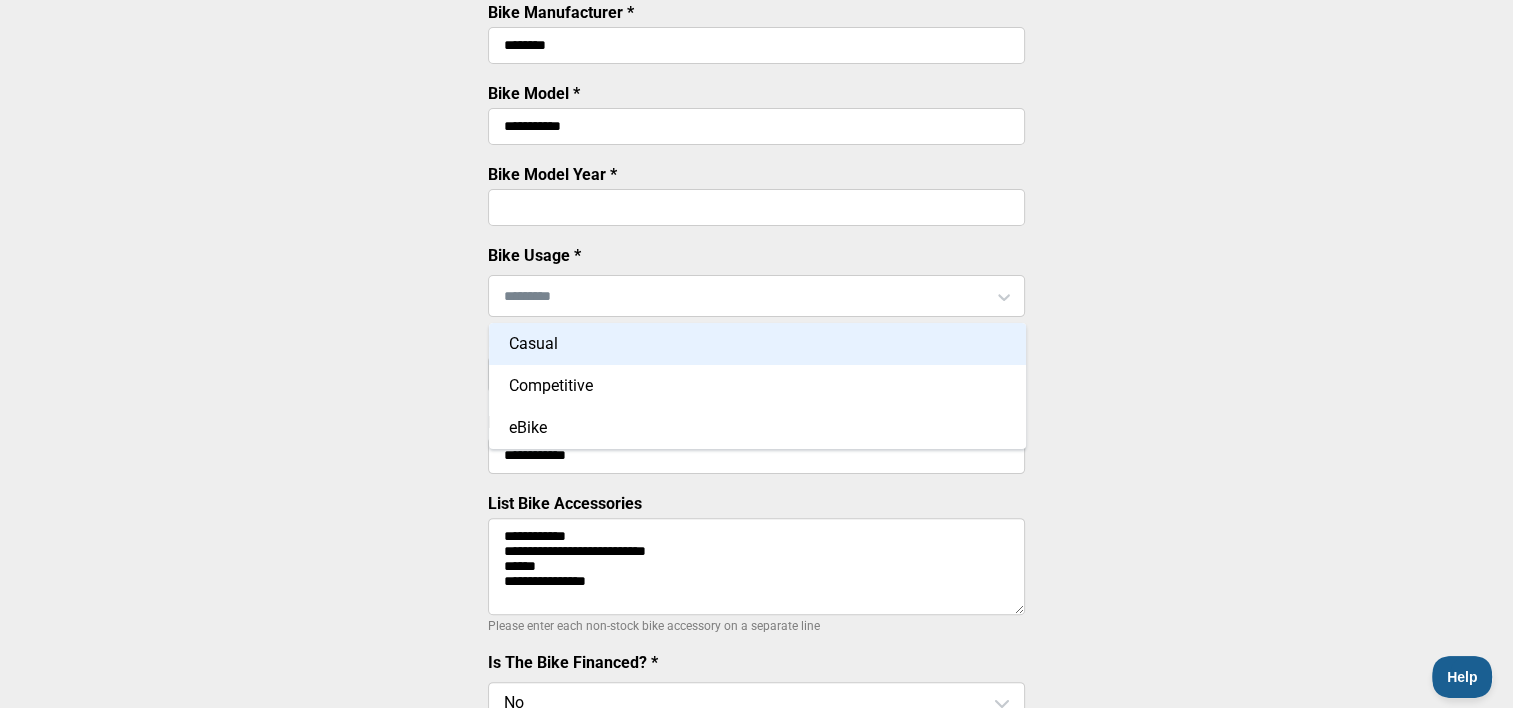 click on "Casual" at bounding box center (757, 344) 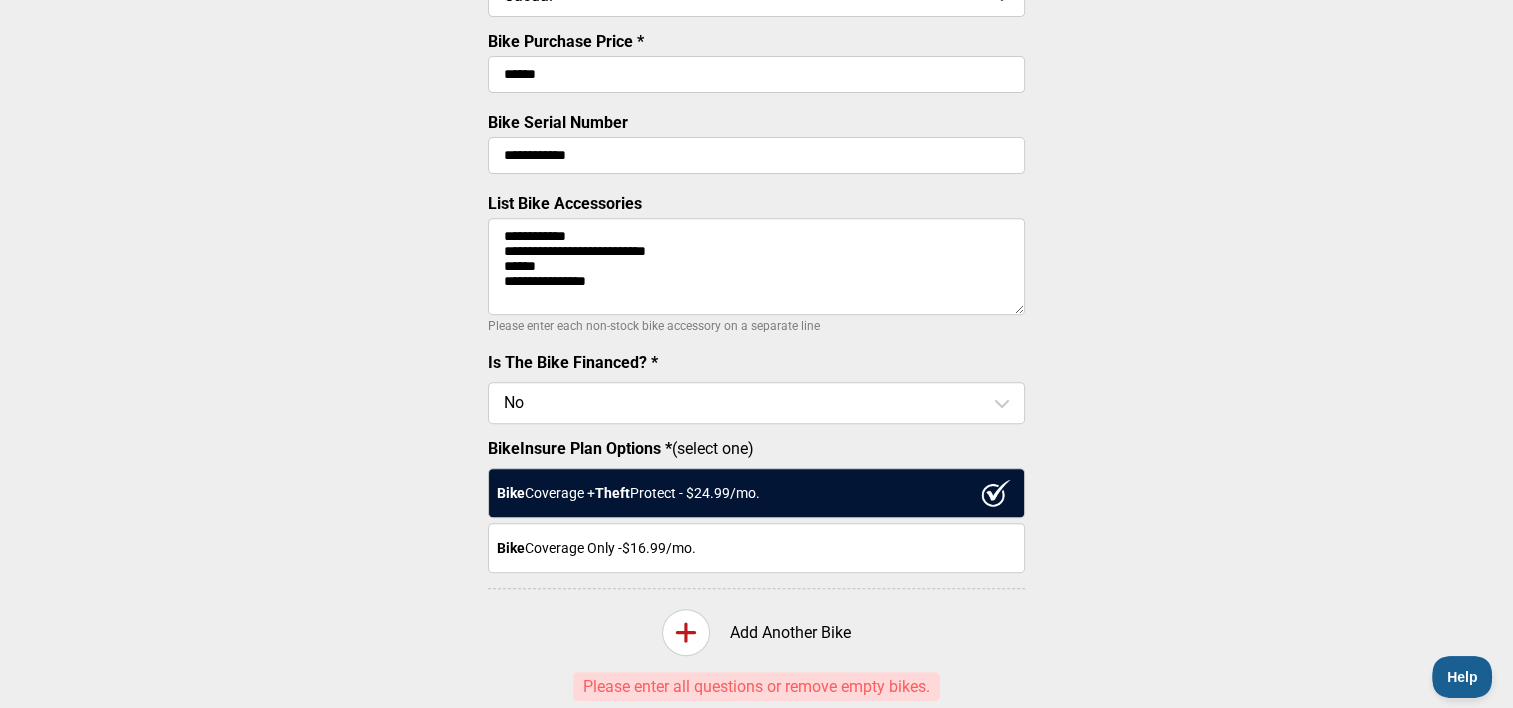 scroll, scrollTop: 933, scrollLeft: 0, axis: vertical 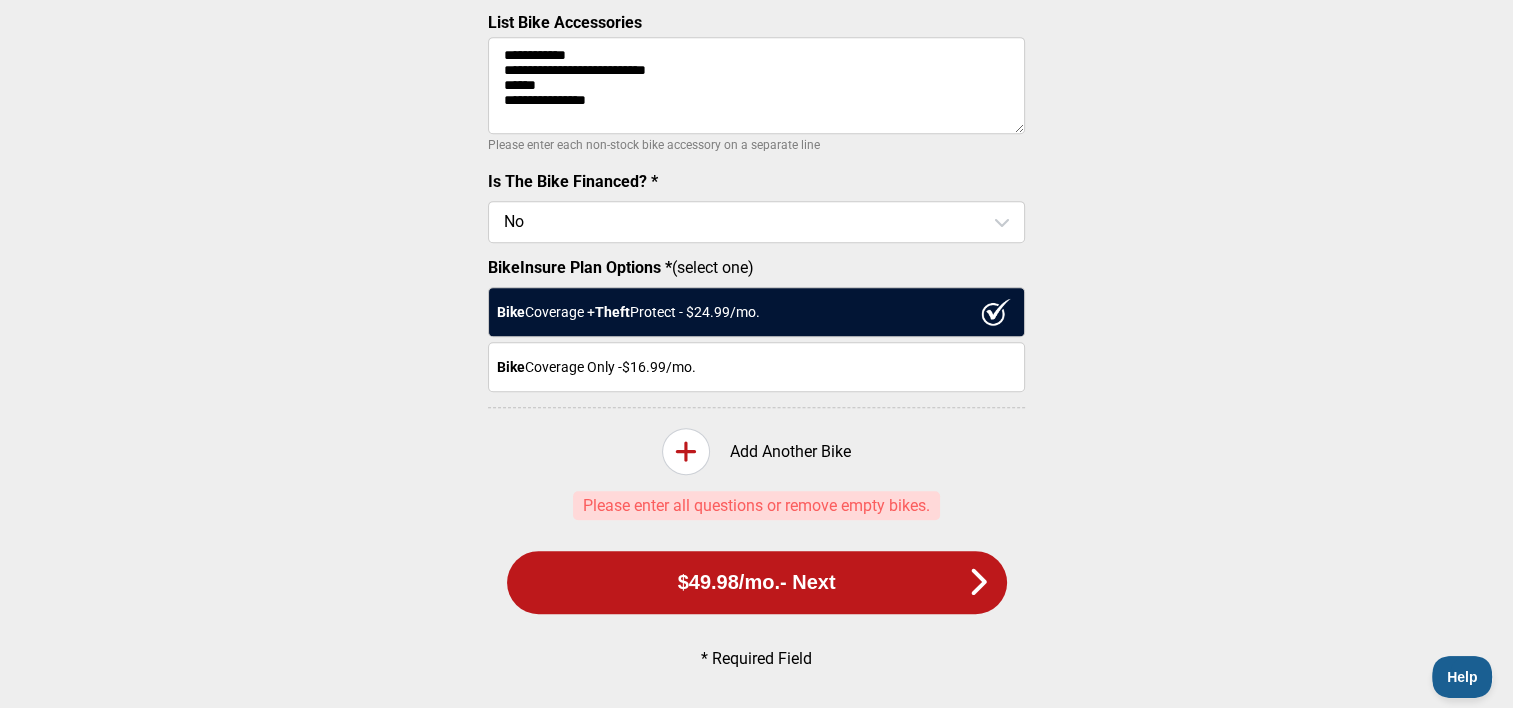 click on "$49.98 /mo.  - Next" at bounding box center [757, 582] 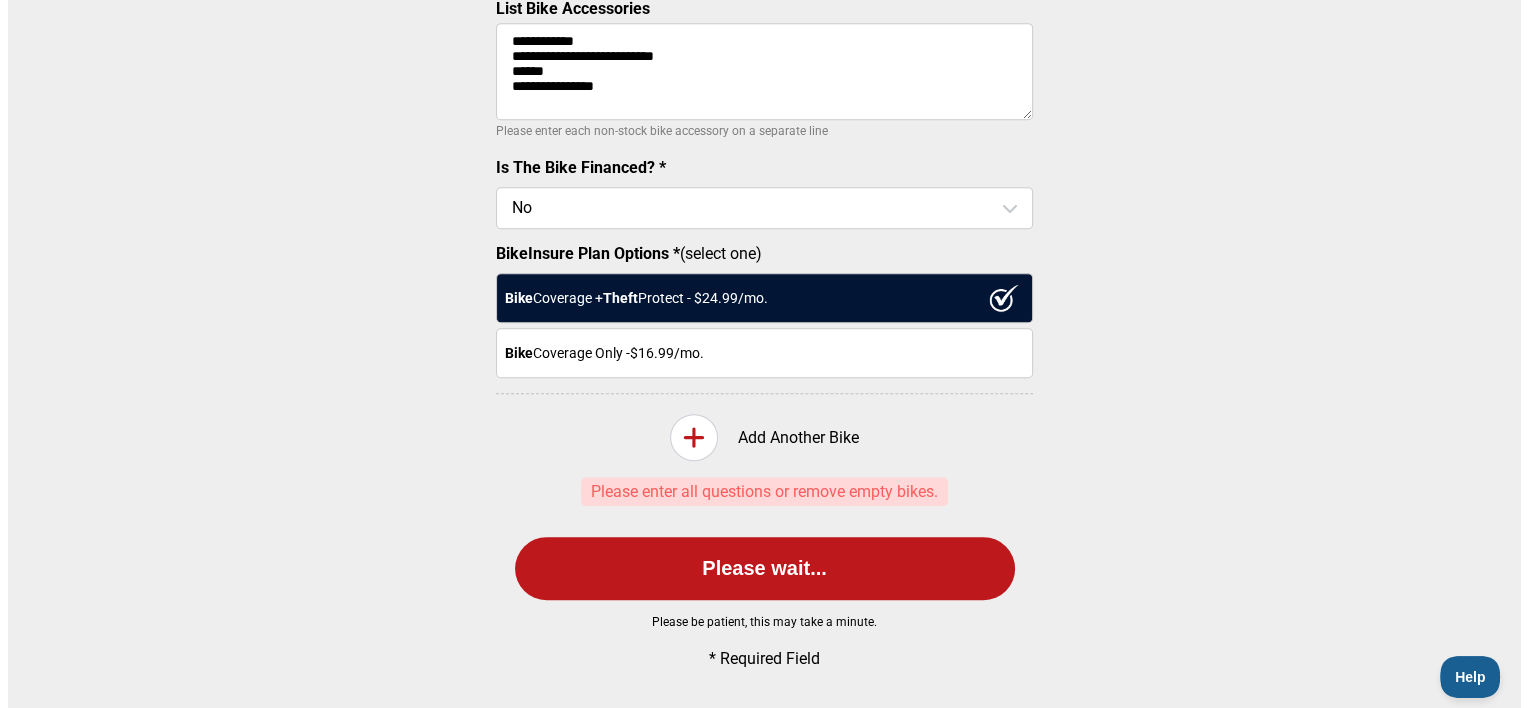 scroll, scrollTop: 0, scrollLeft: 0, axis: both 